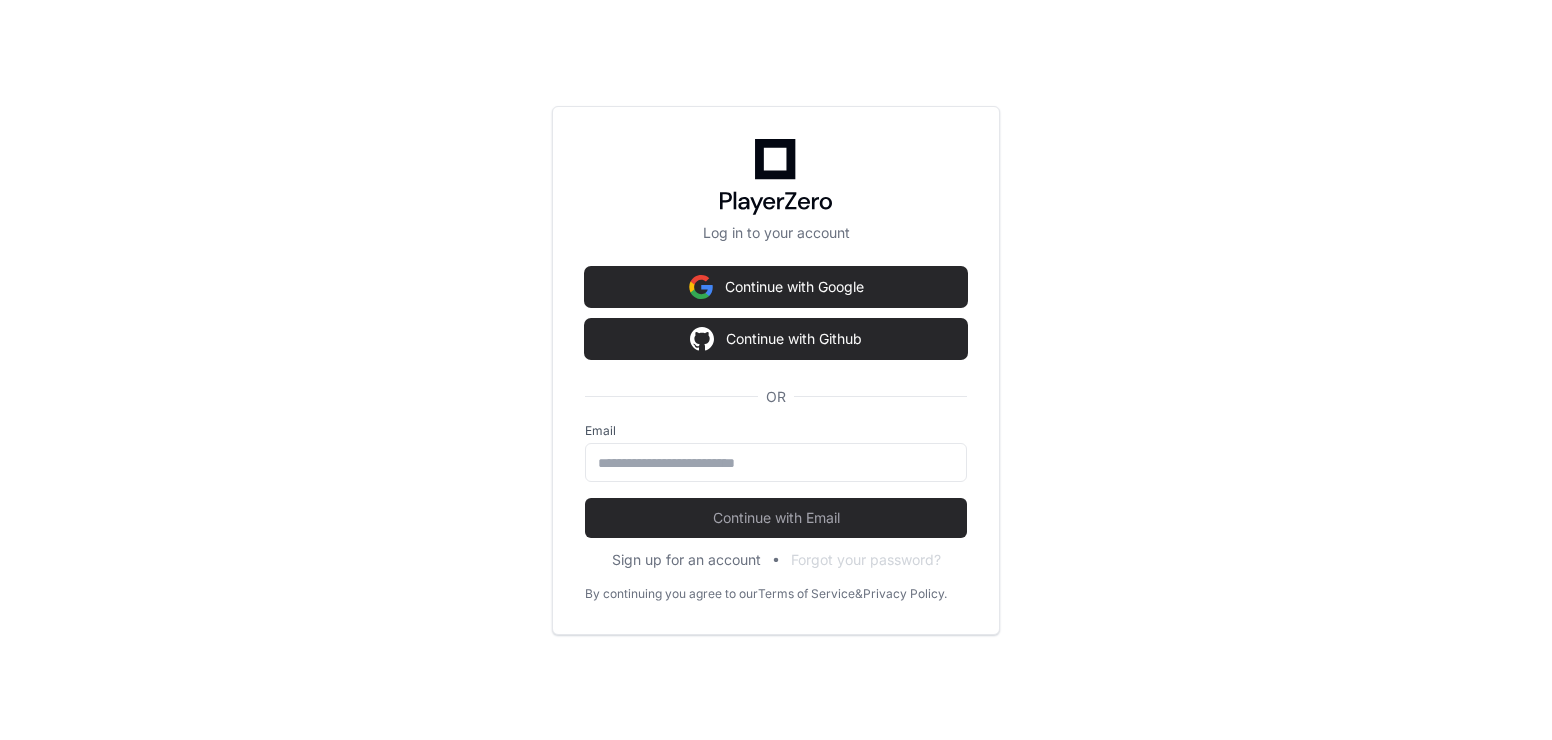 scroll, scrollTop: 0, scrollLeft: 0, axis: both 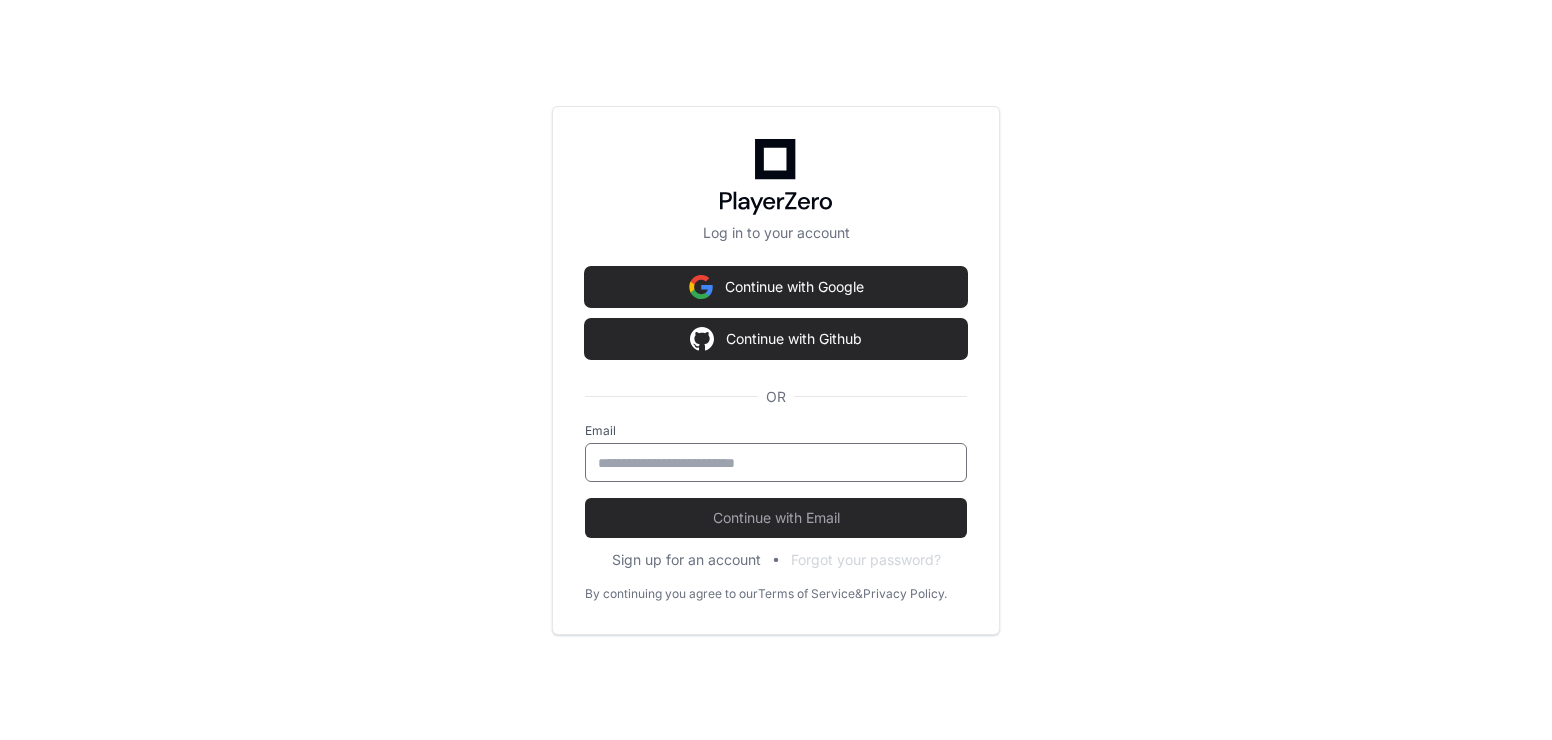 click at bounding box center [776, 463] 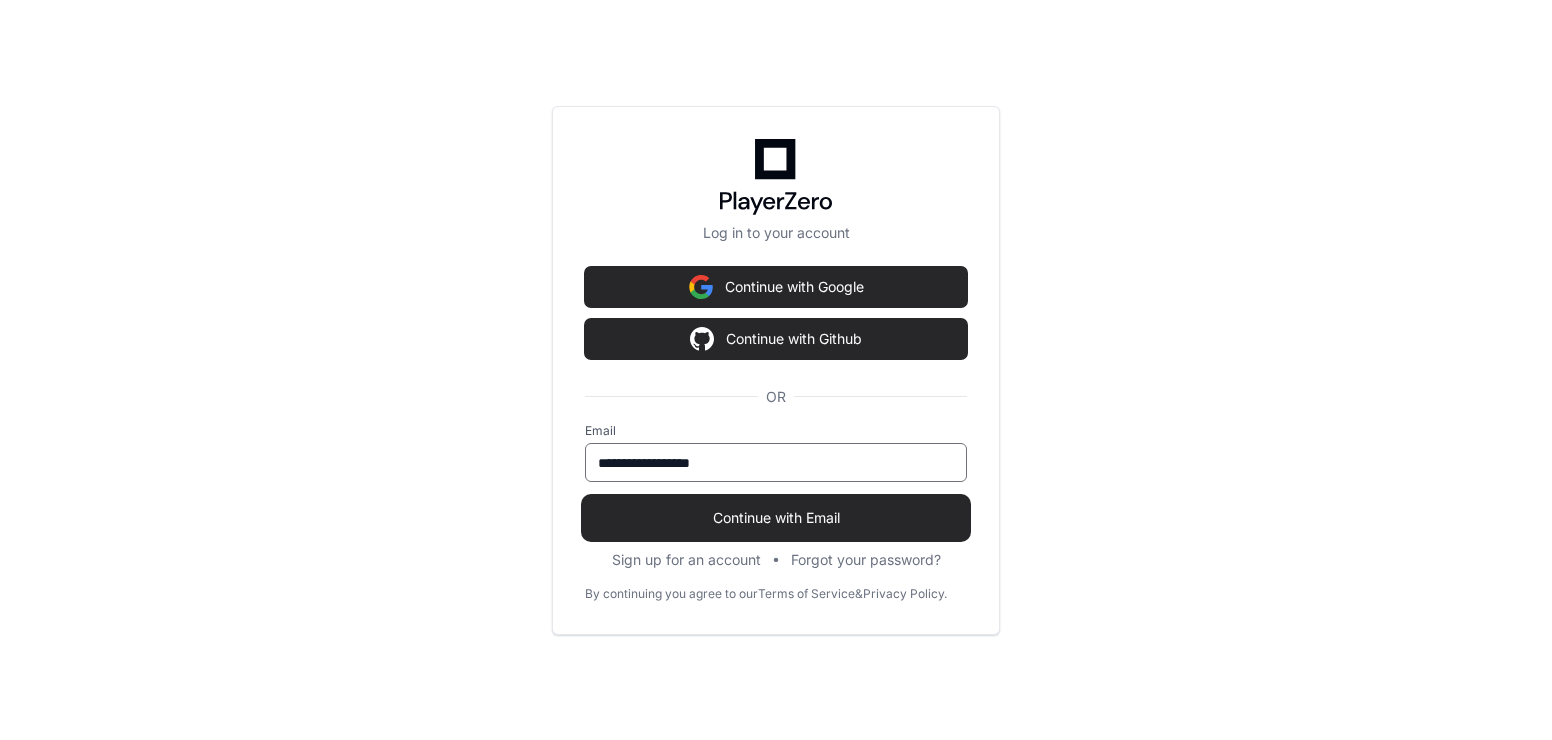 type on "**********" 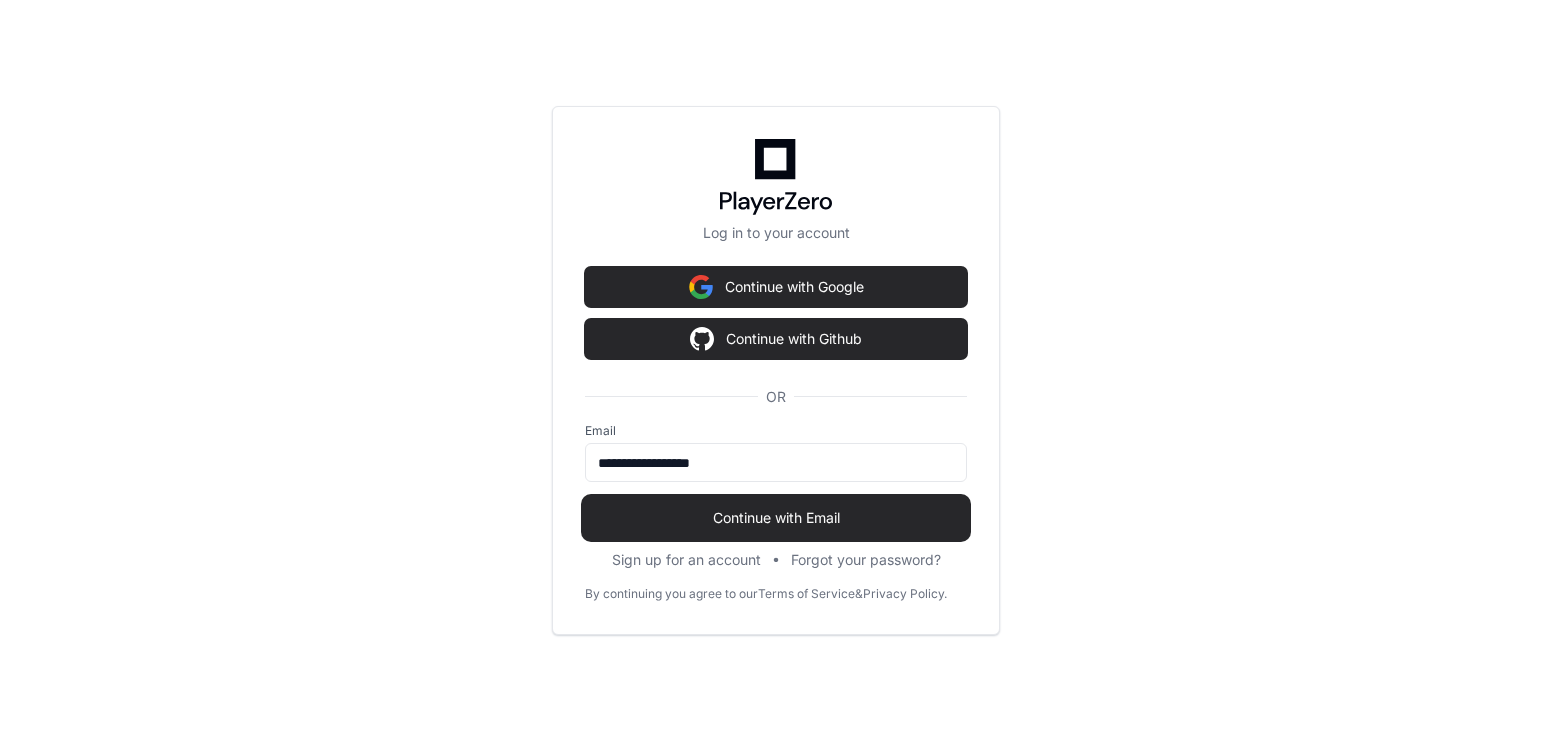 click on "Continue with Email" at bounding box center (776, 518) 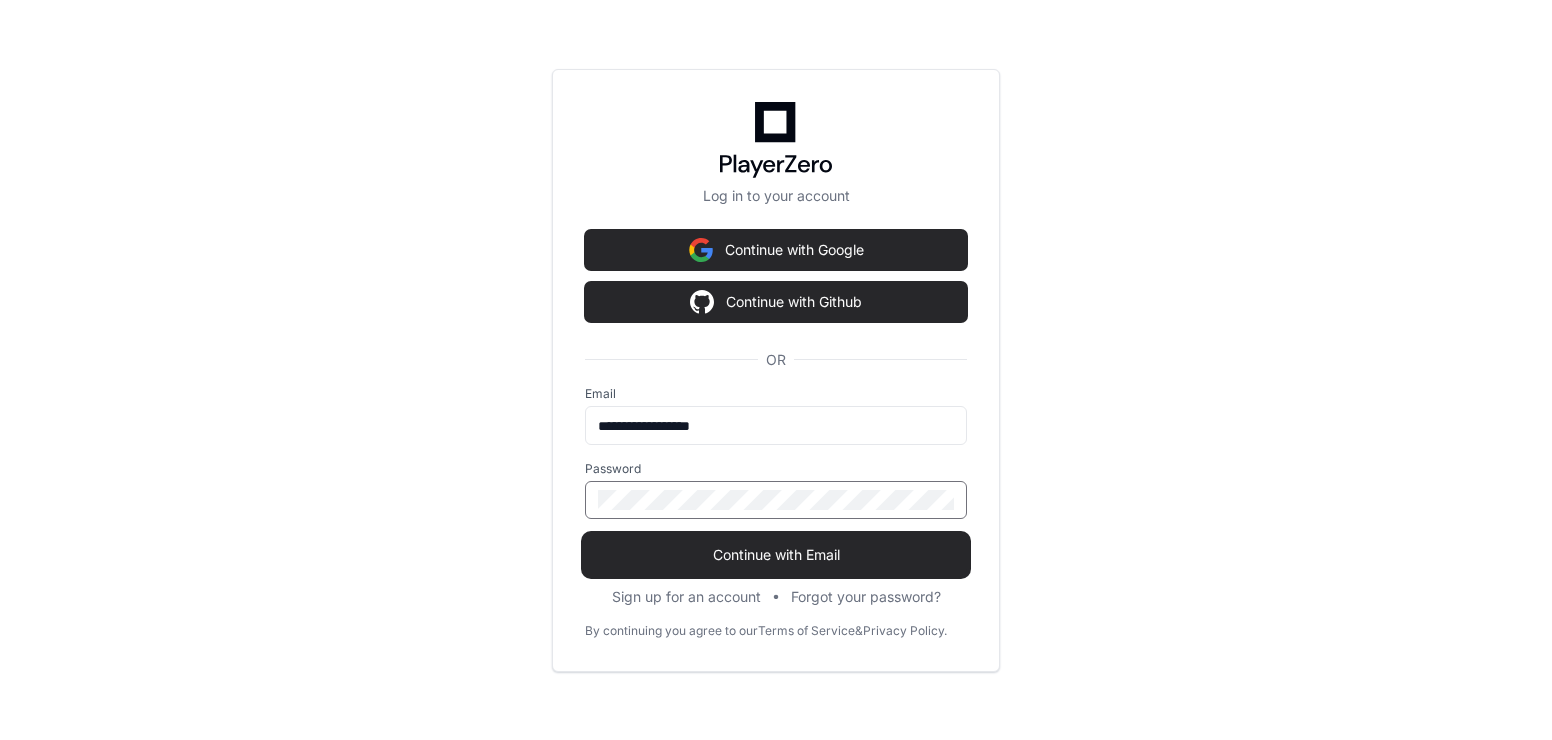click on "Continue with Email" at bounding box center [776, 555] 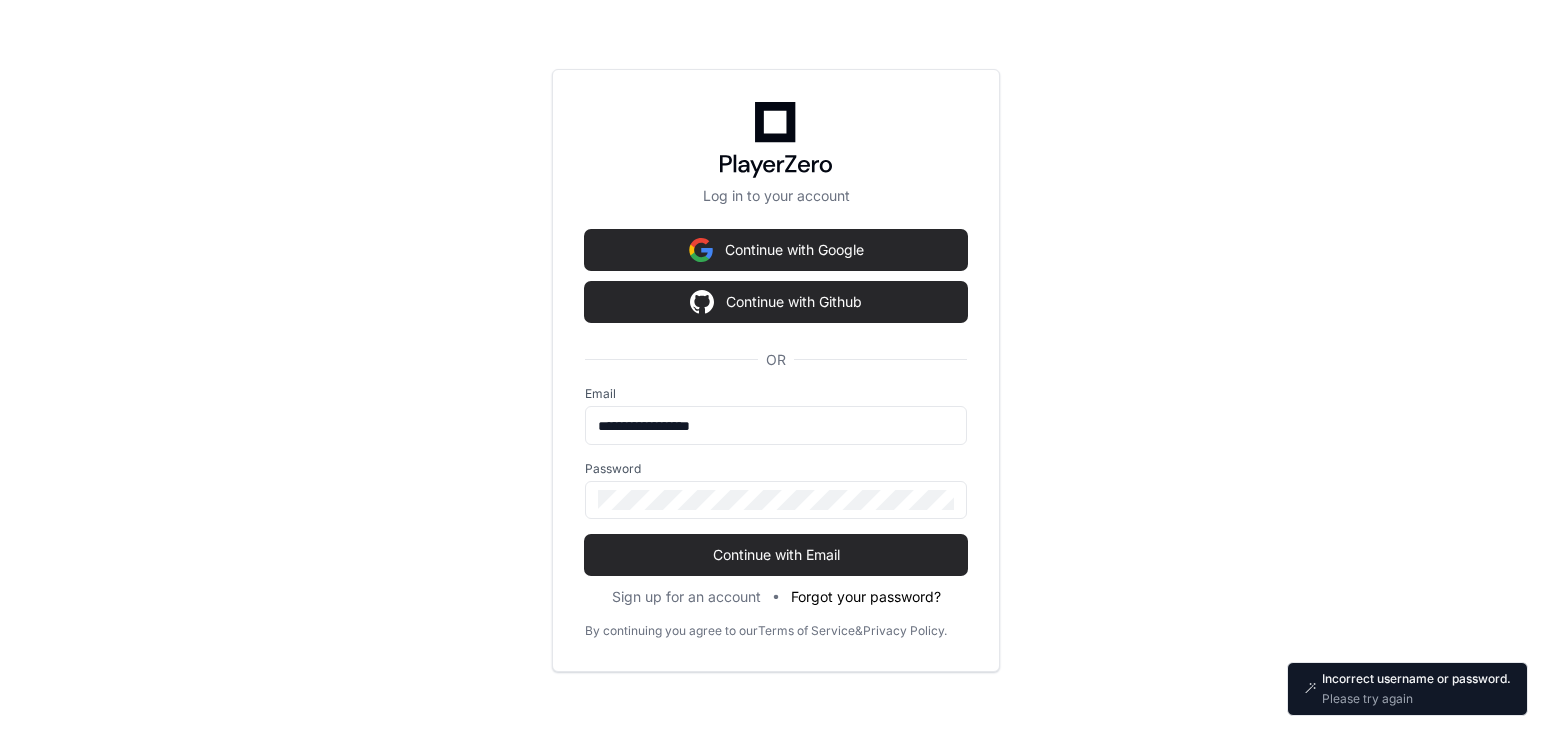 click on "Forgot your password?" at bounding box center [866, 597] 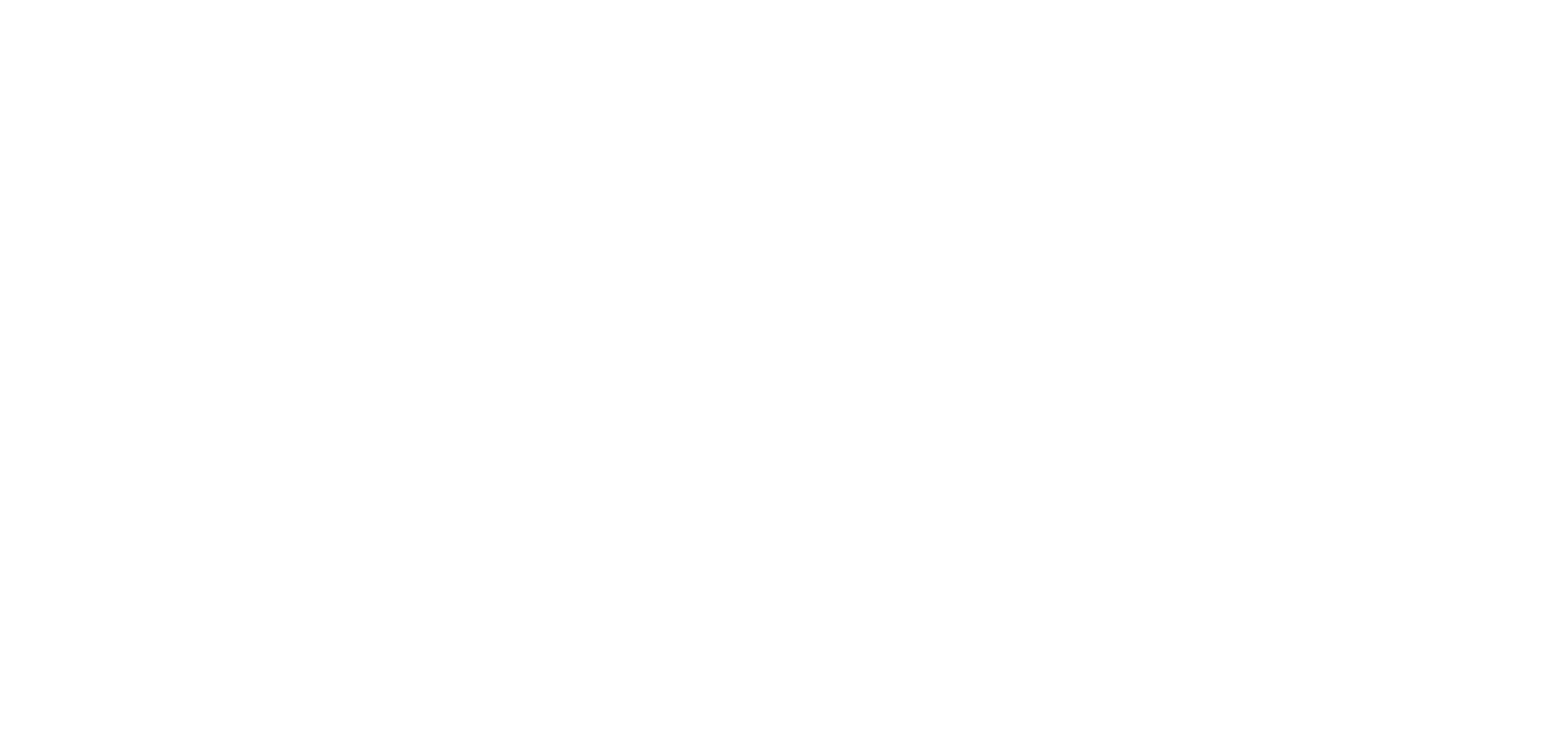 scroll, scrollTop: 0, scrollLeft: 0, axis: both 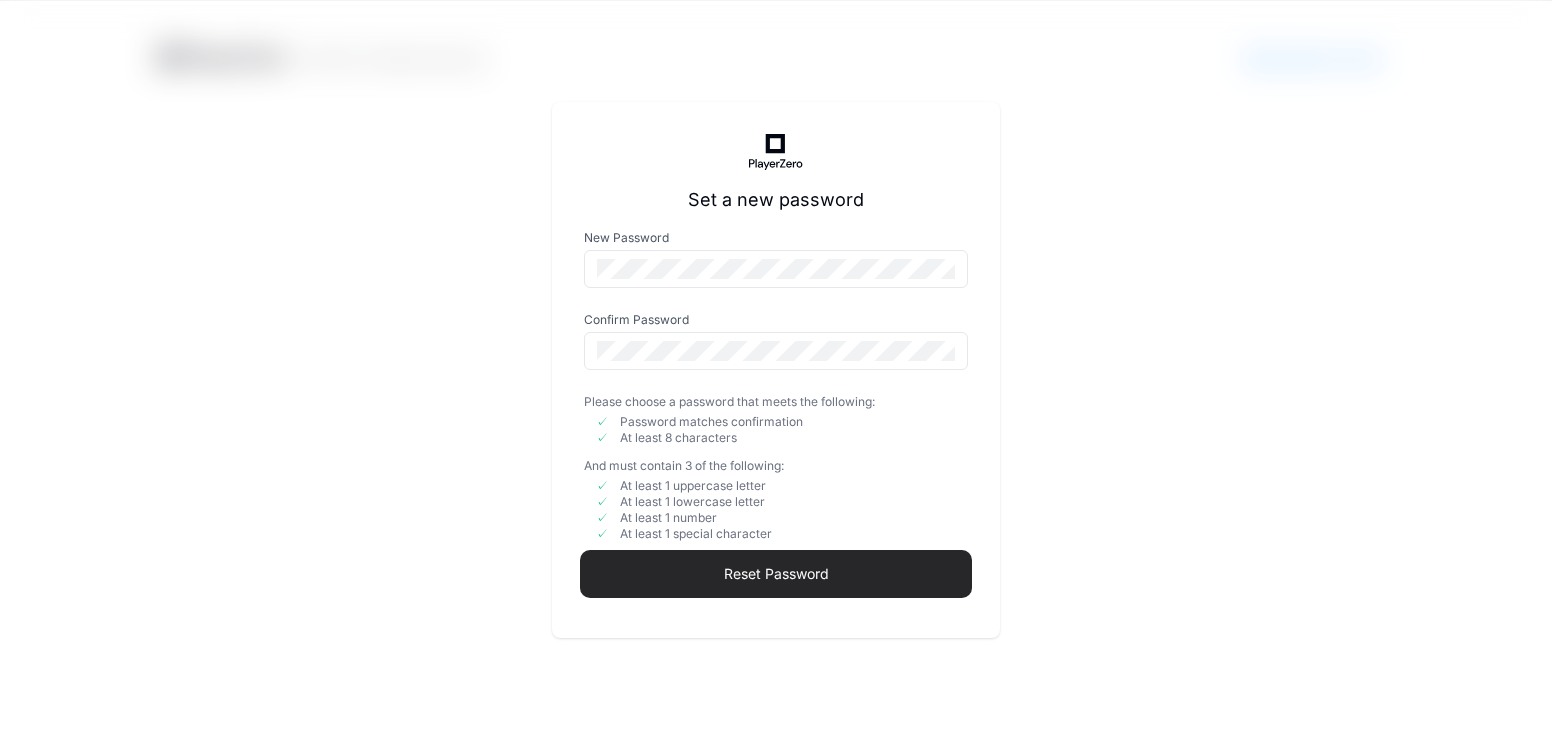 click on "Reset Password" 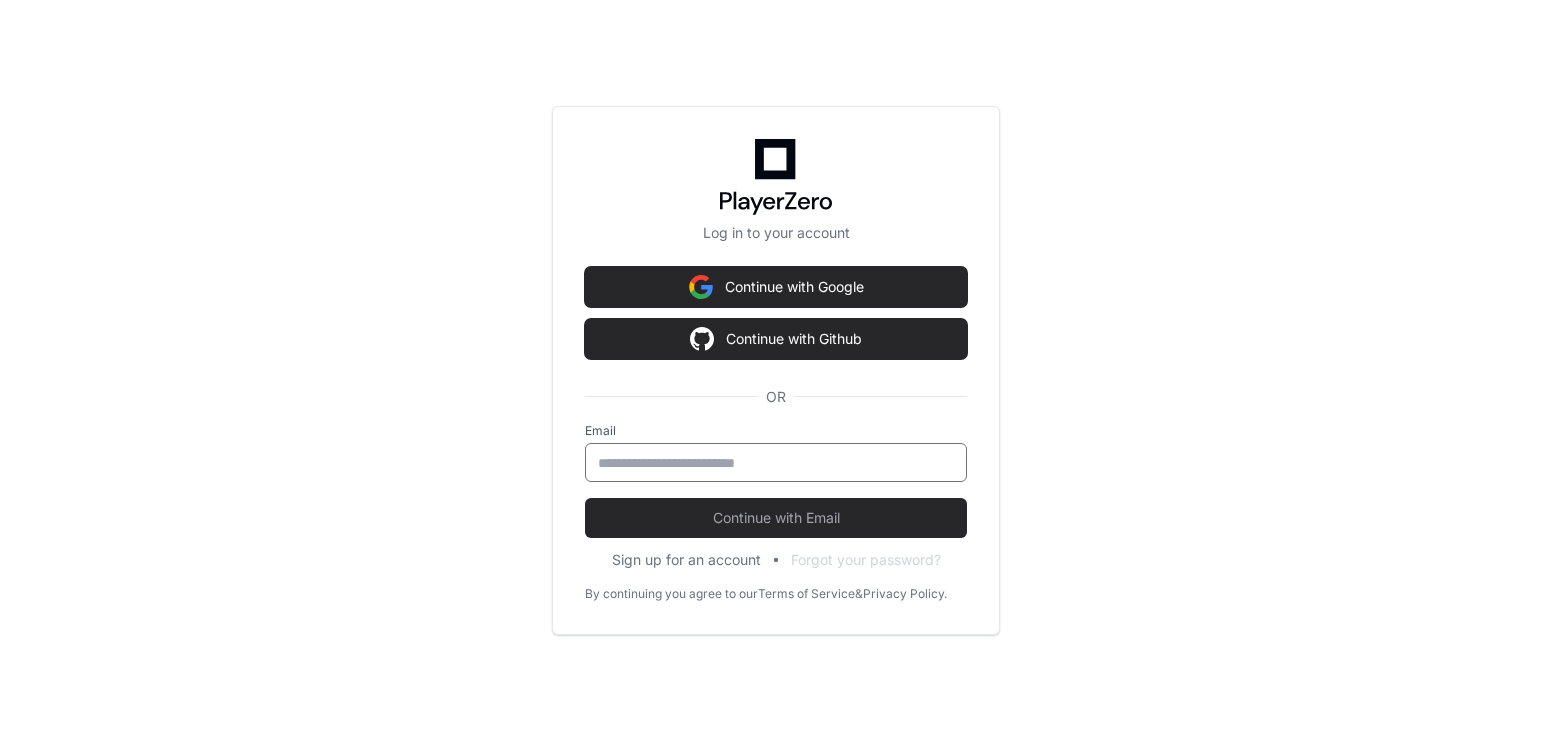 click at bounding box center [776, 463] 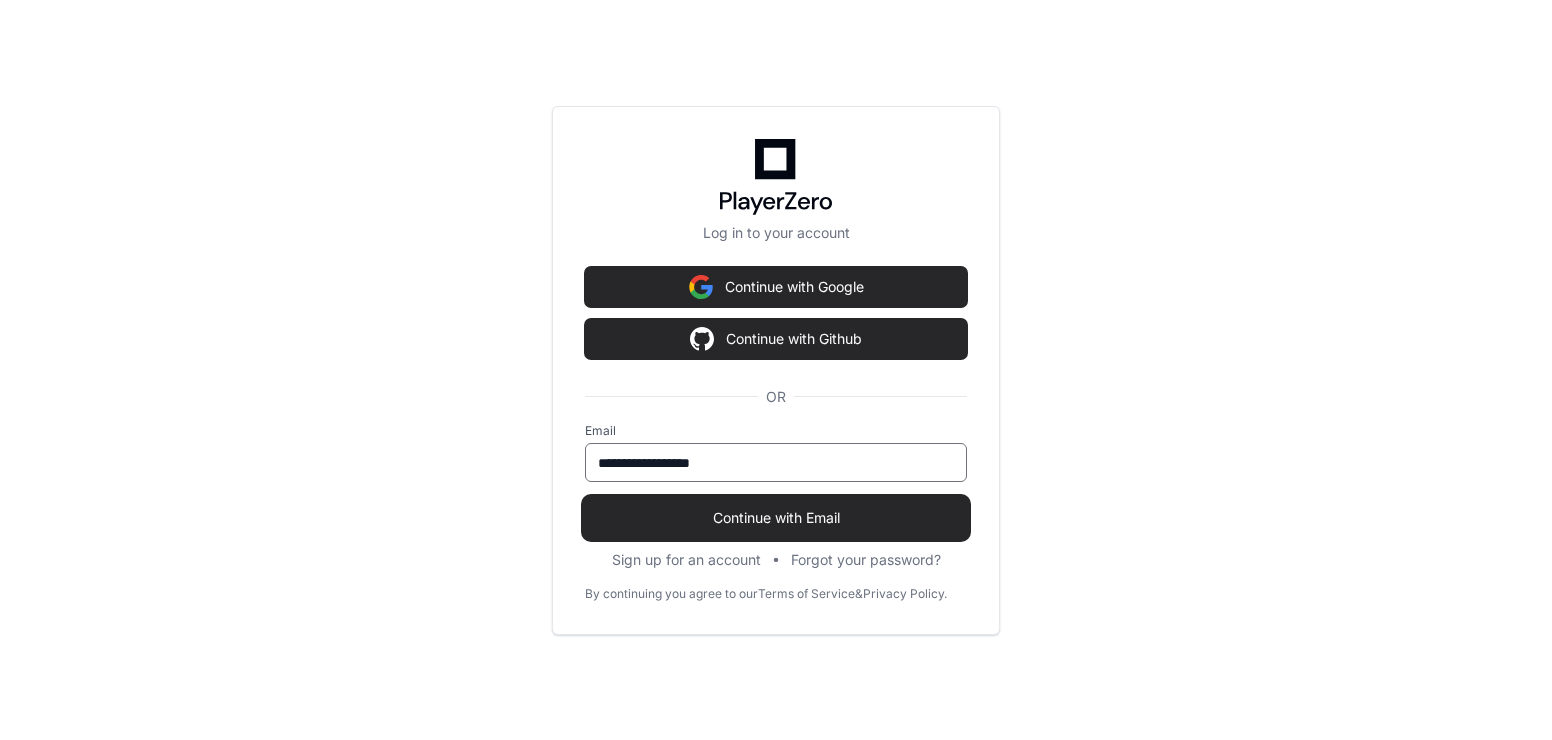 type on "**********" 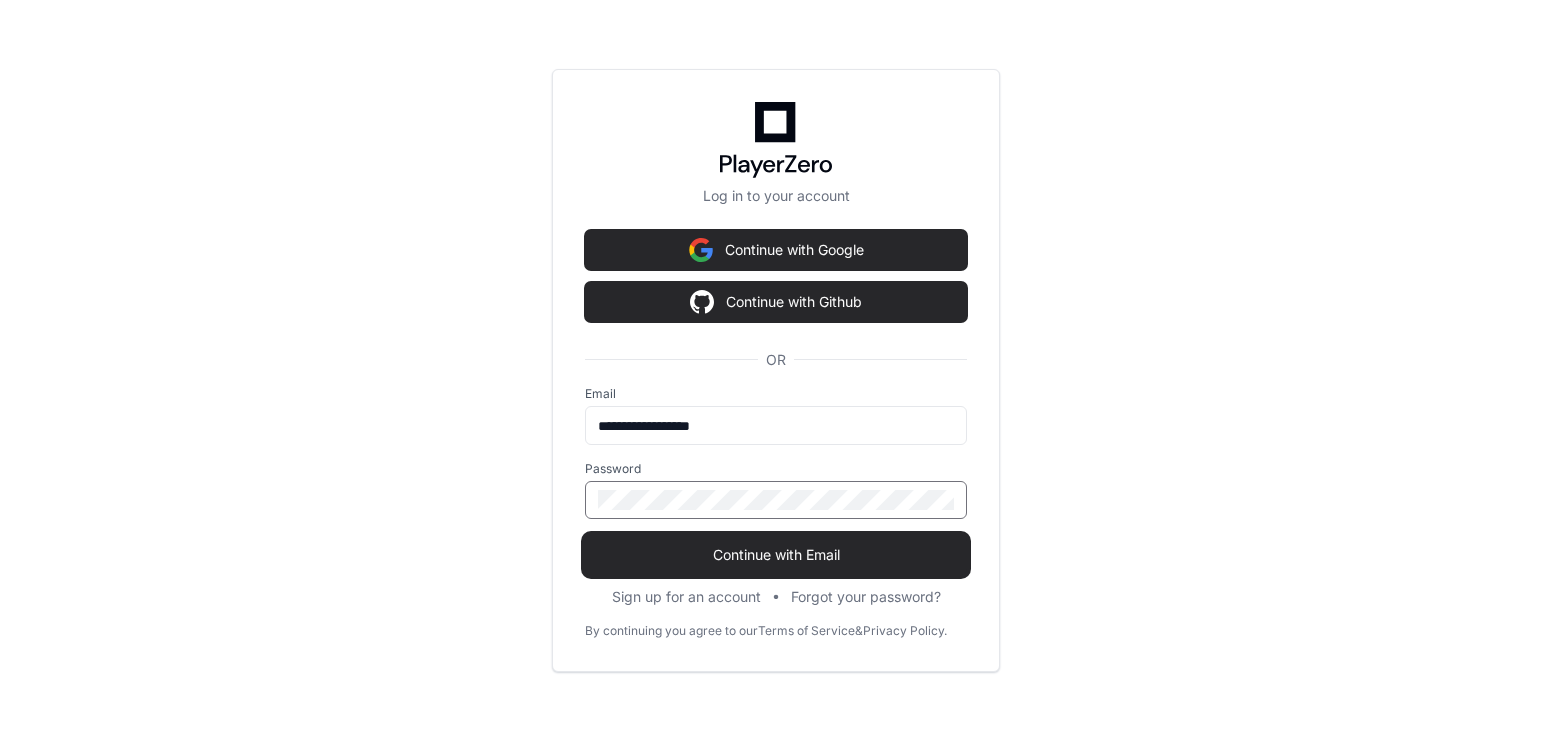 click on "Continue with Email" 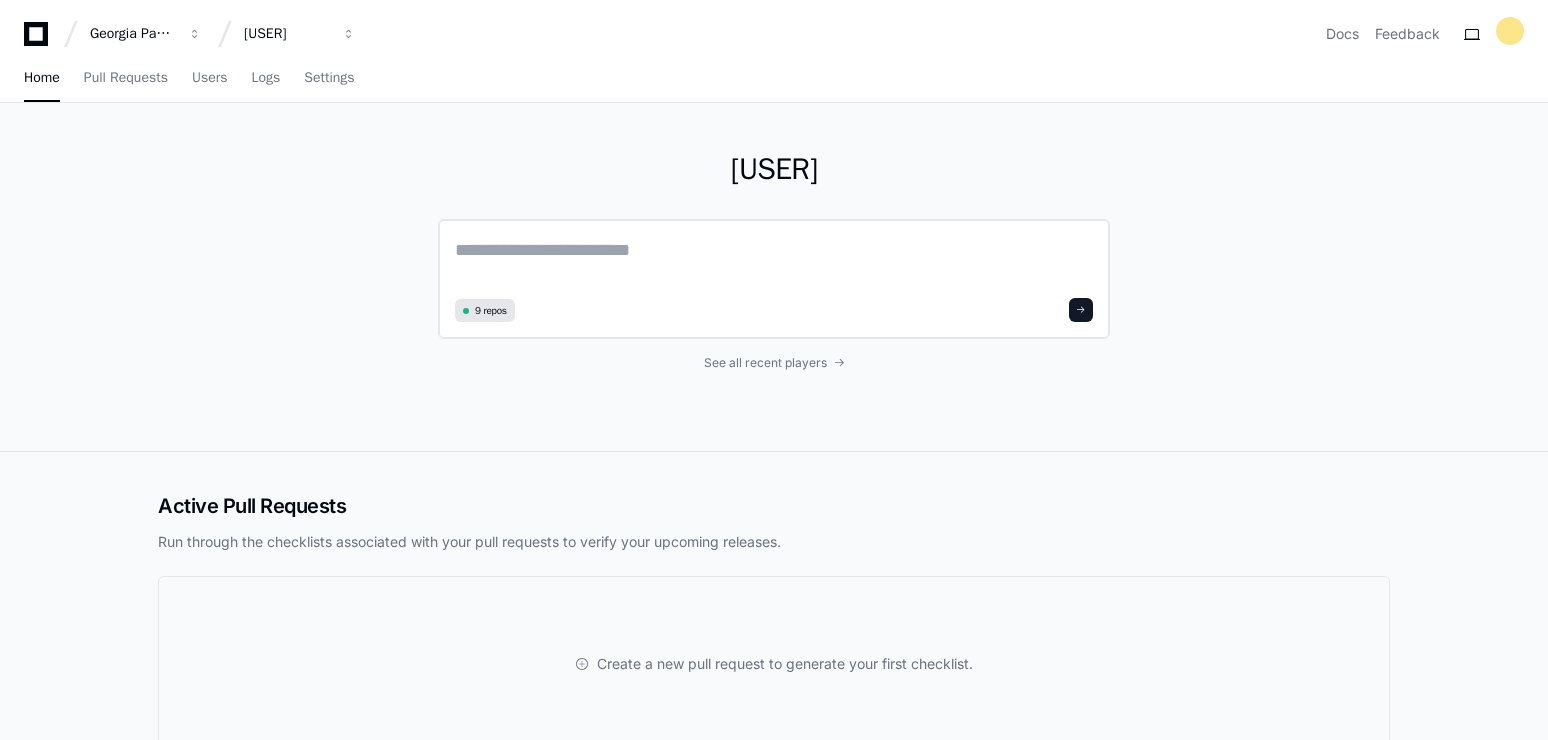 click on "9 repos" 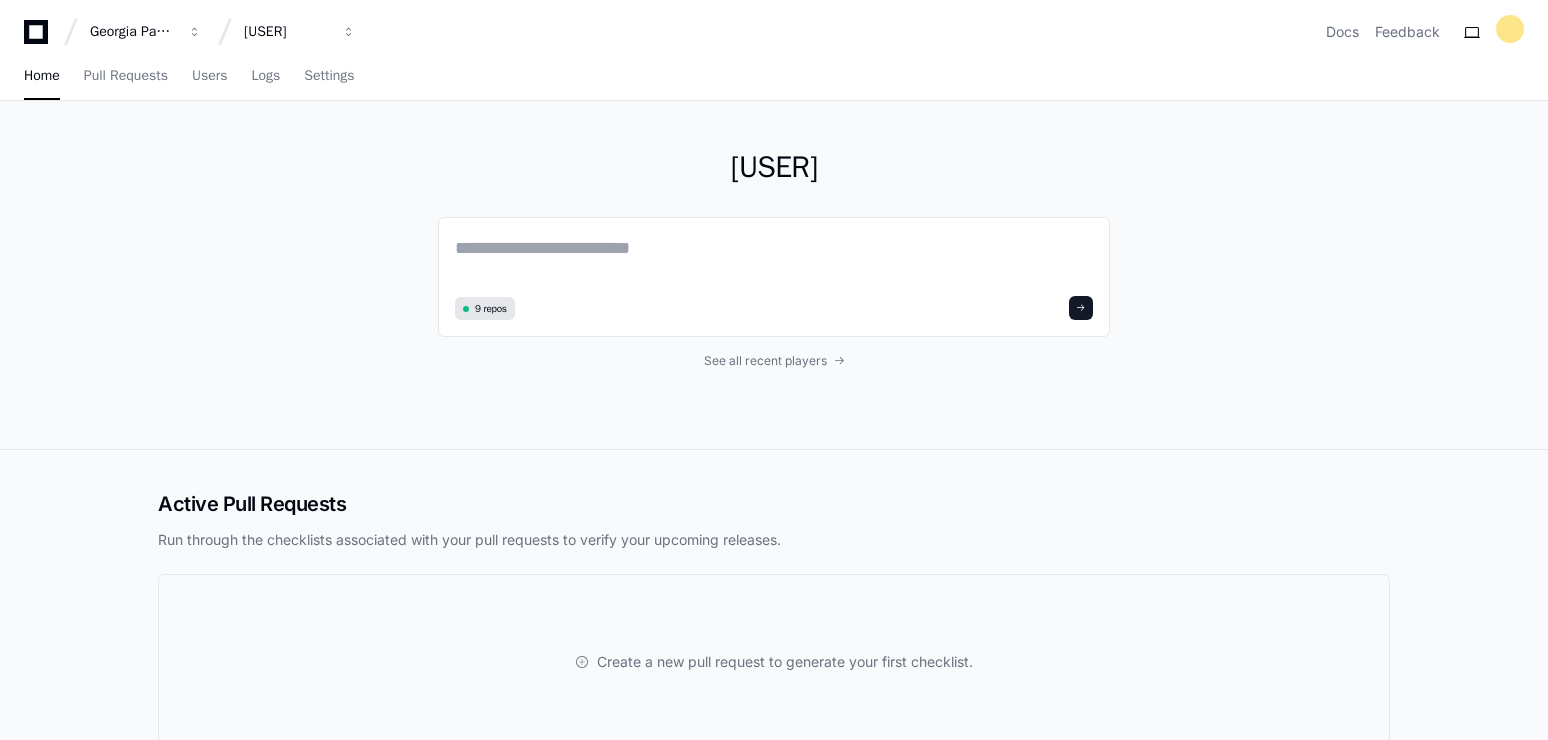 scroll, scrollTop: 0, scrollLeft: 0, axis: both 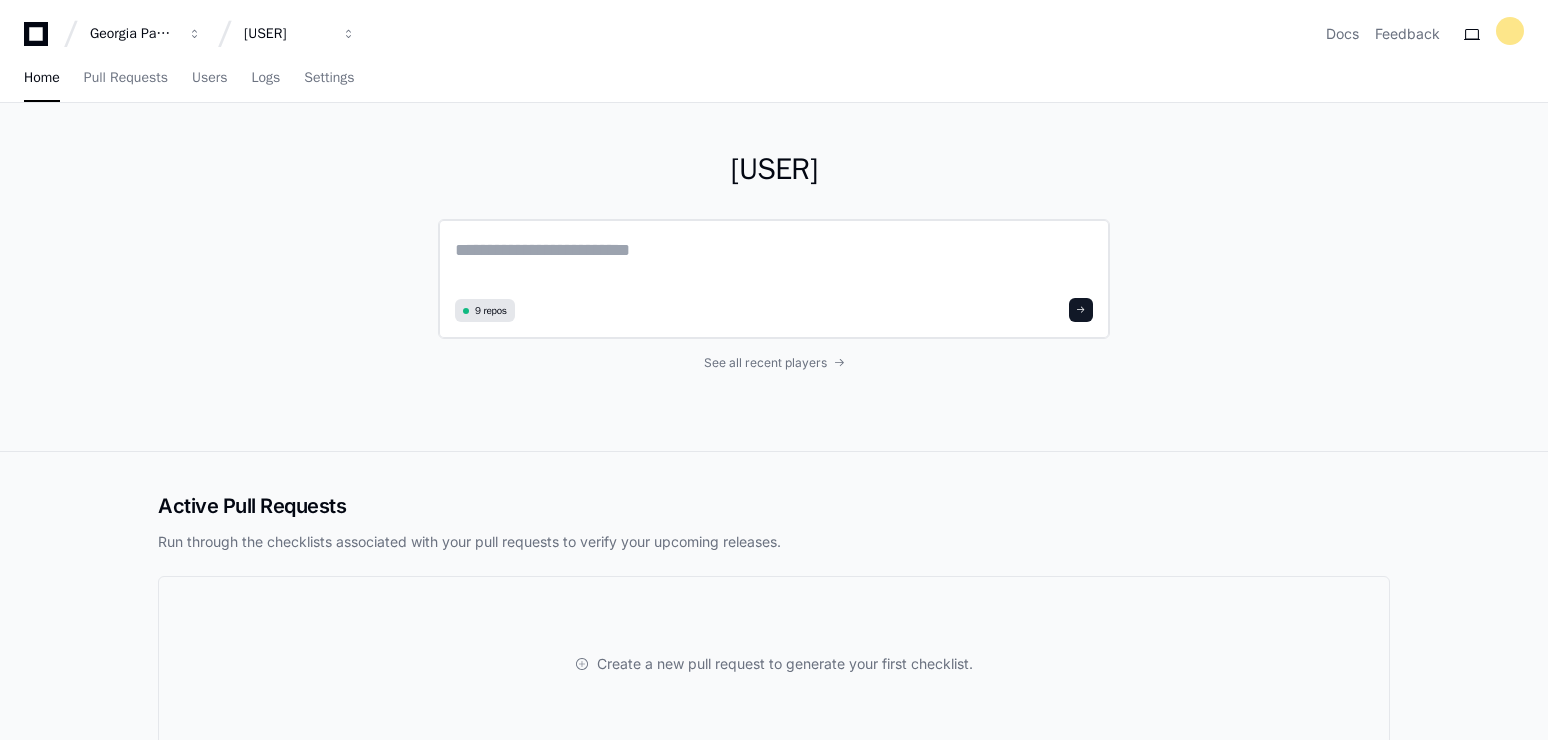 click 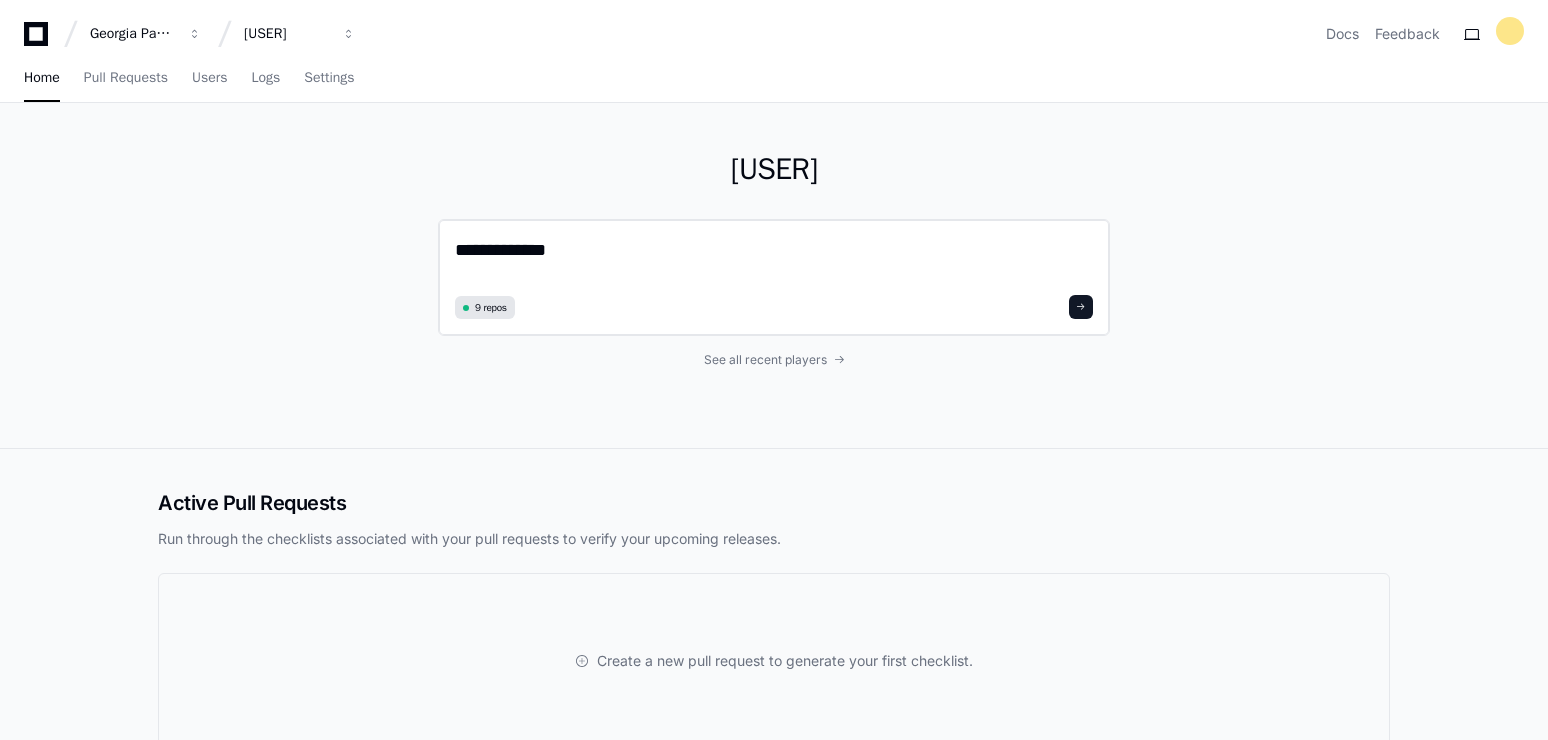 click on "**********" 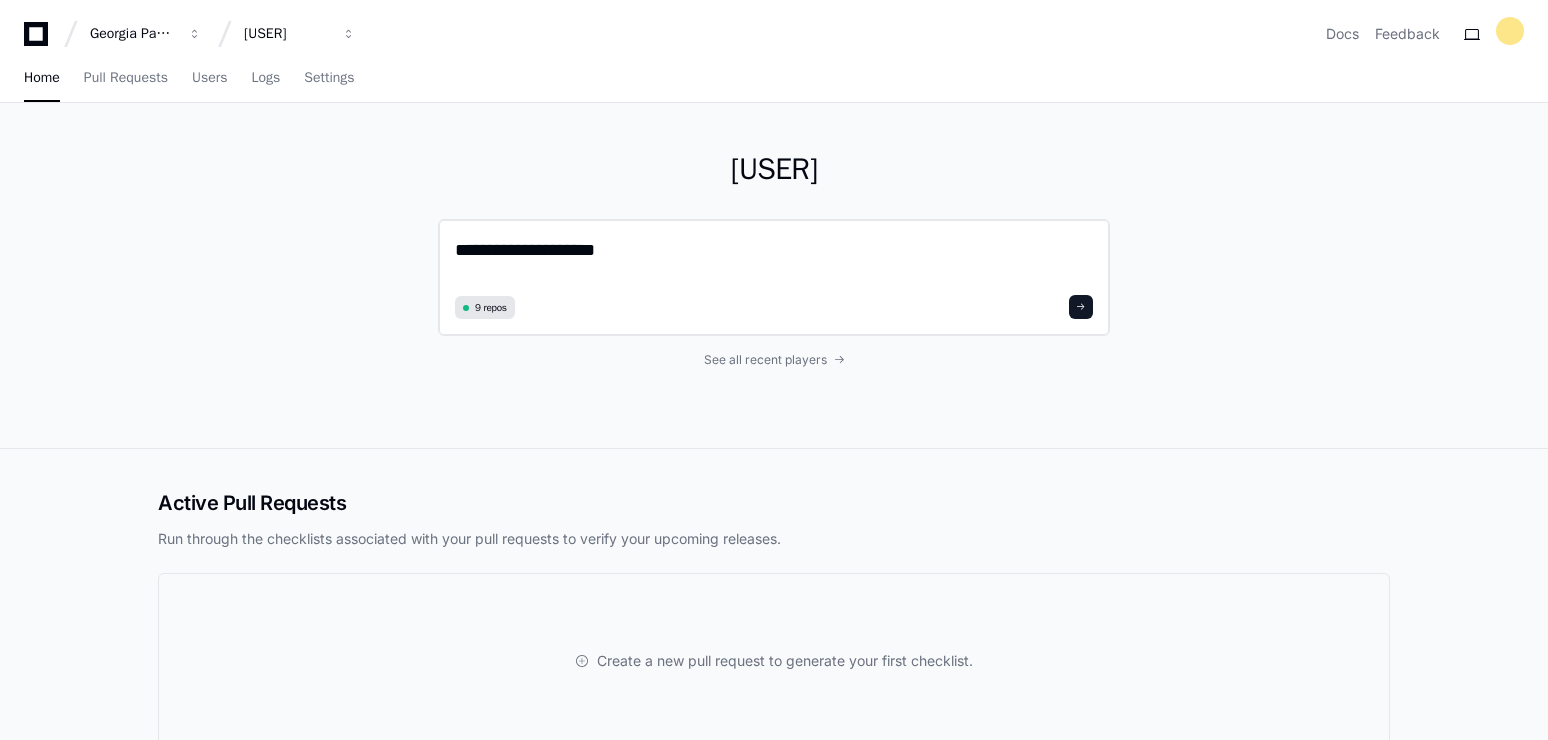 type on "**********" 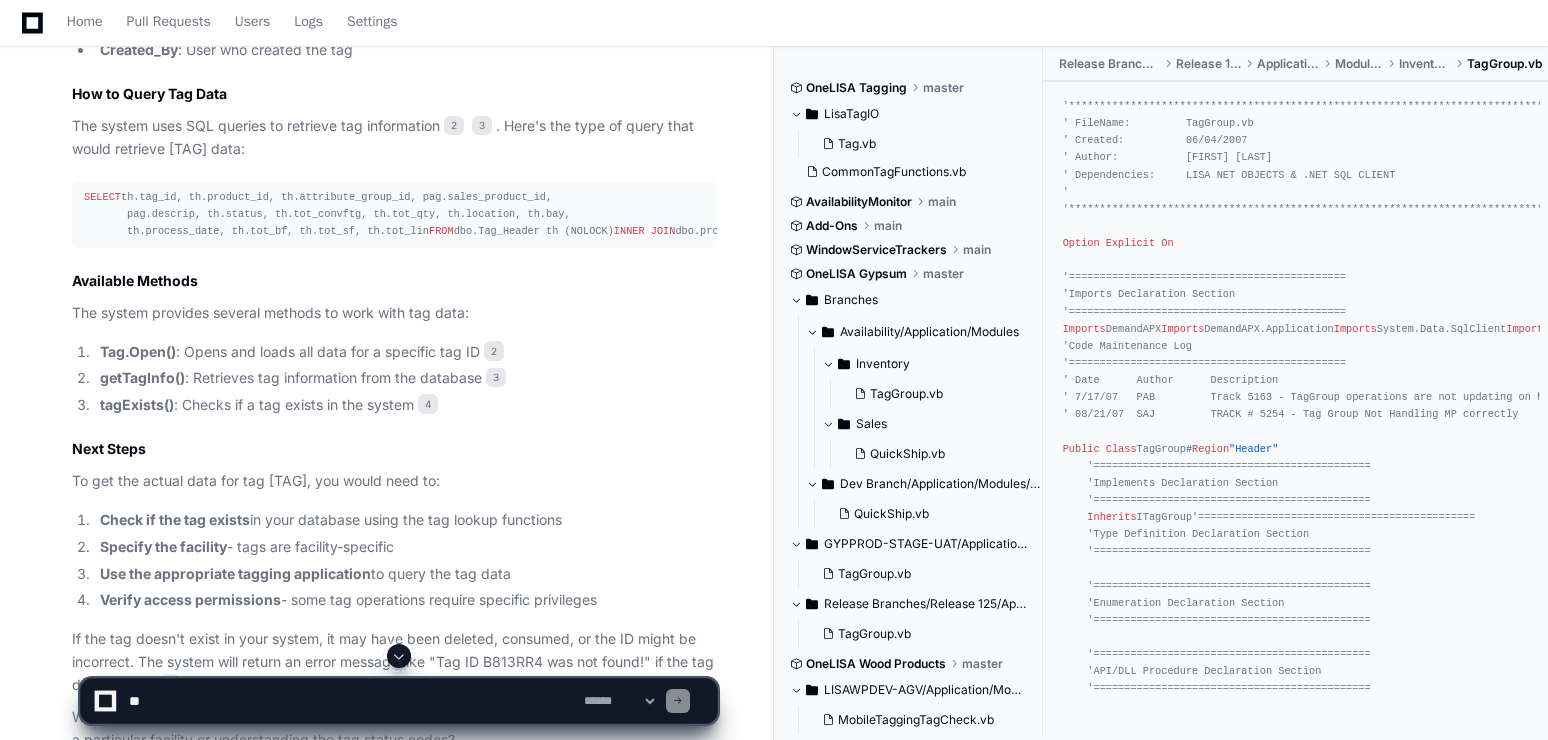 scroll, scrollTop: 1525, scrollLeft: 0, axis: vertical 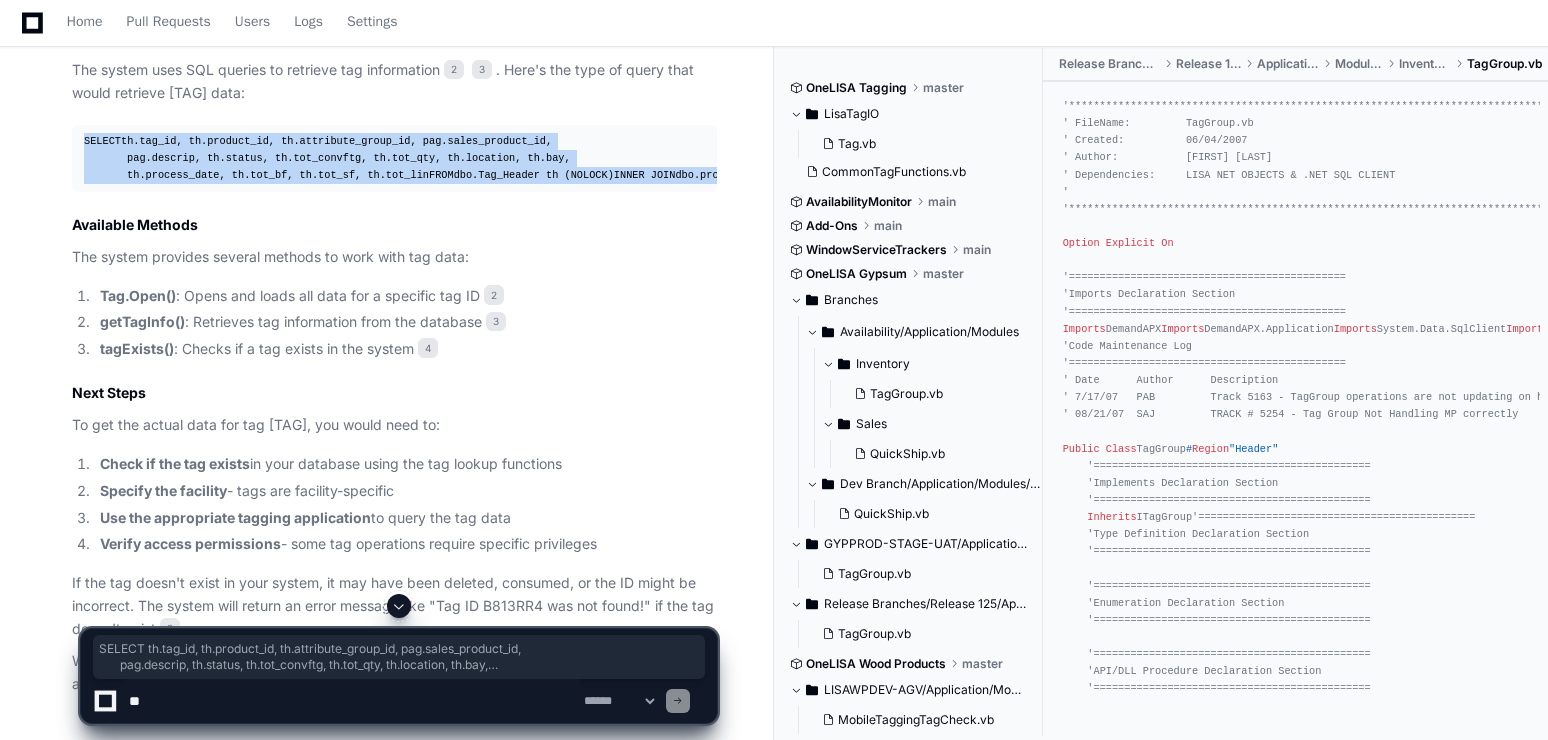 drag, startPoint x: 246, startPoint y: 245, endPoint x: 78, endPoint y: 146, distance: 195 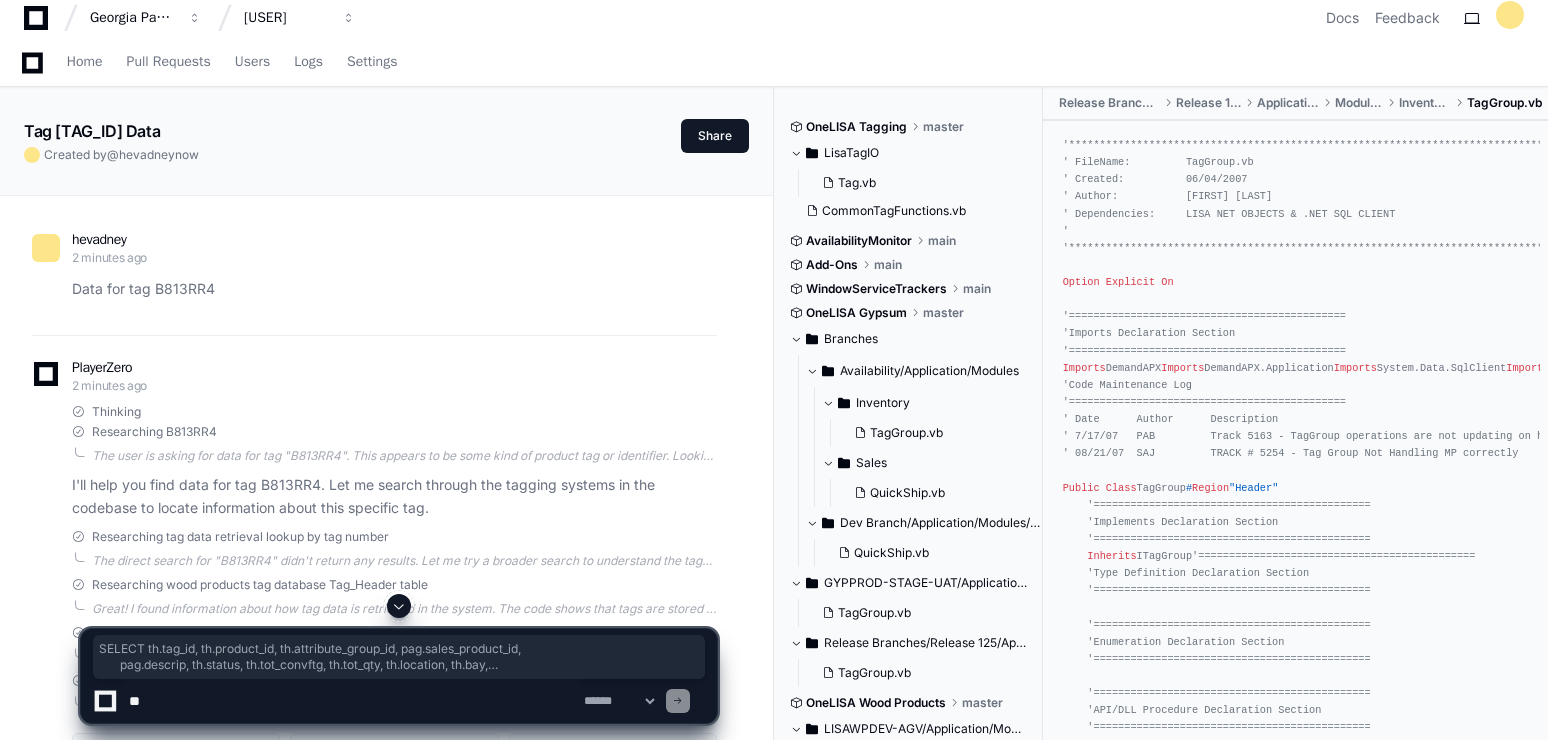 scroll, scrollTop: 0, scrollLeft: 0, axis: both 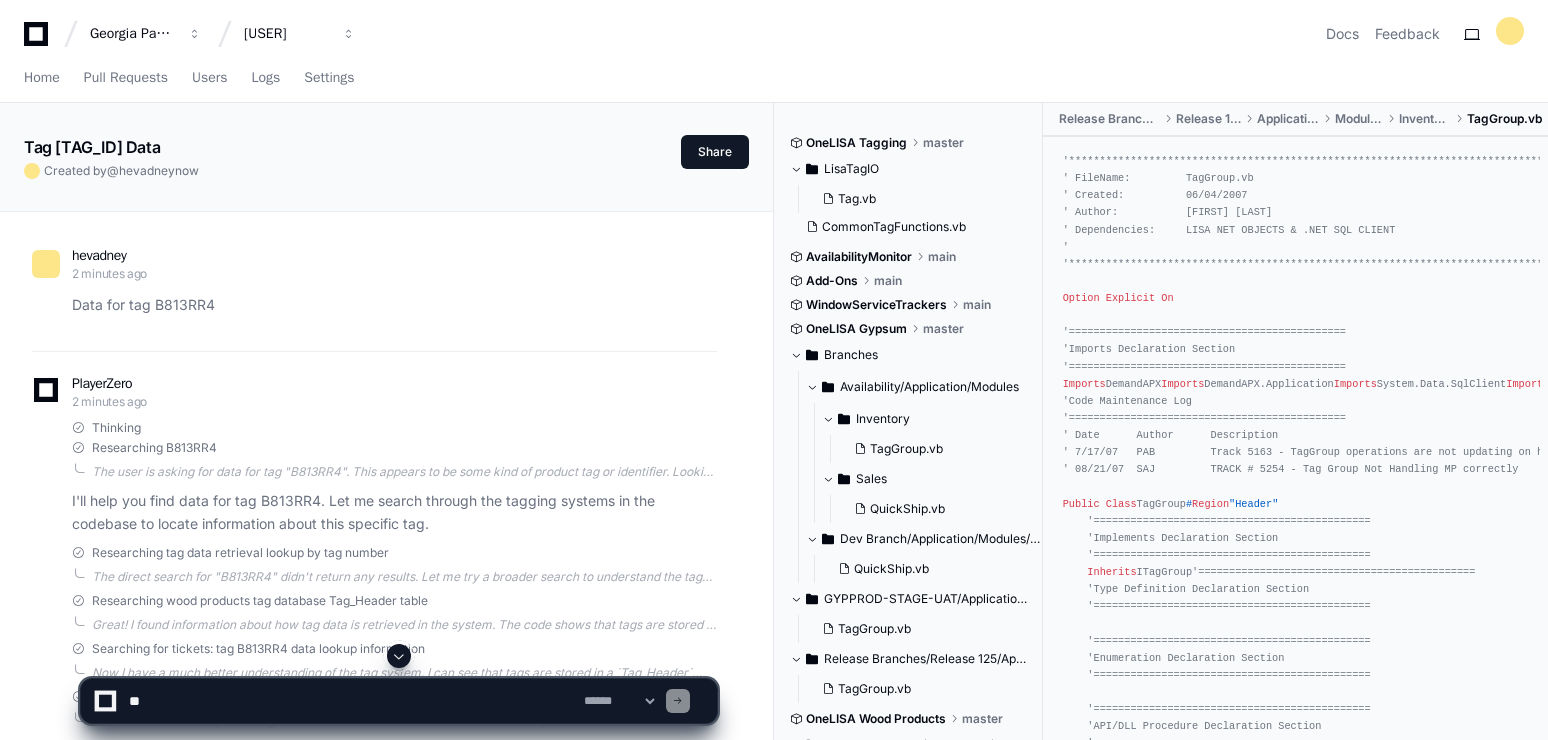 click on "hevadney 2 minutes ago Data for tag [TAG_ID]" 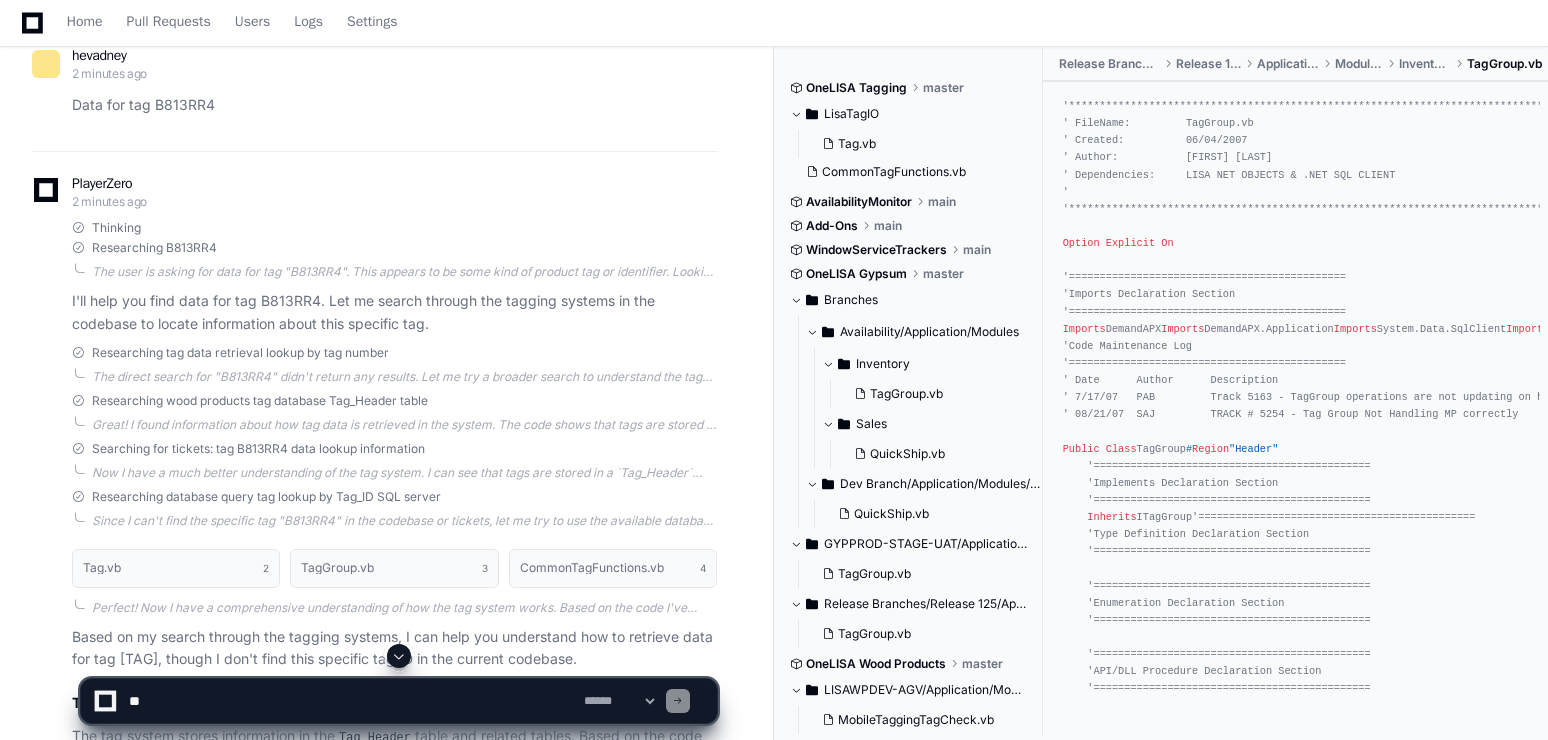 scroll, scrollTop: 0, scrollLeft: 0, axis: both 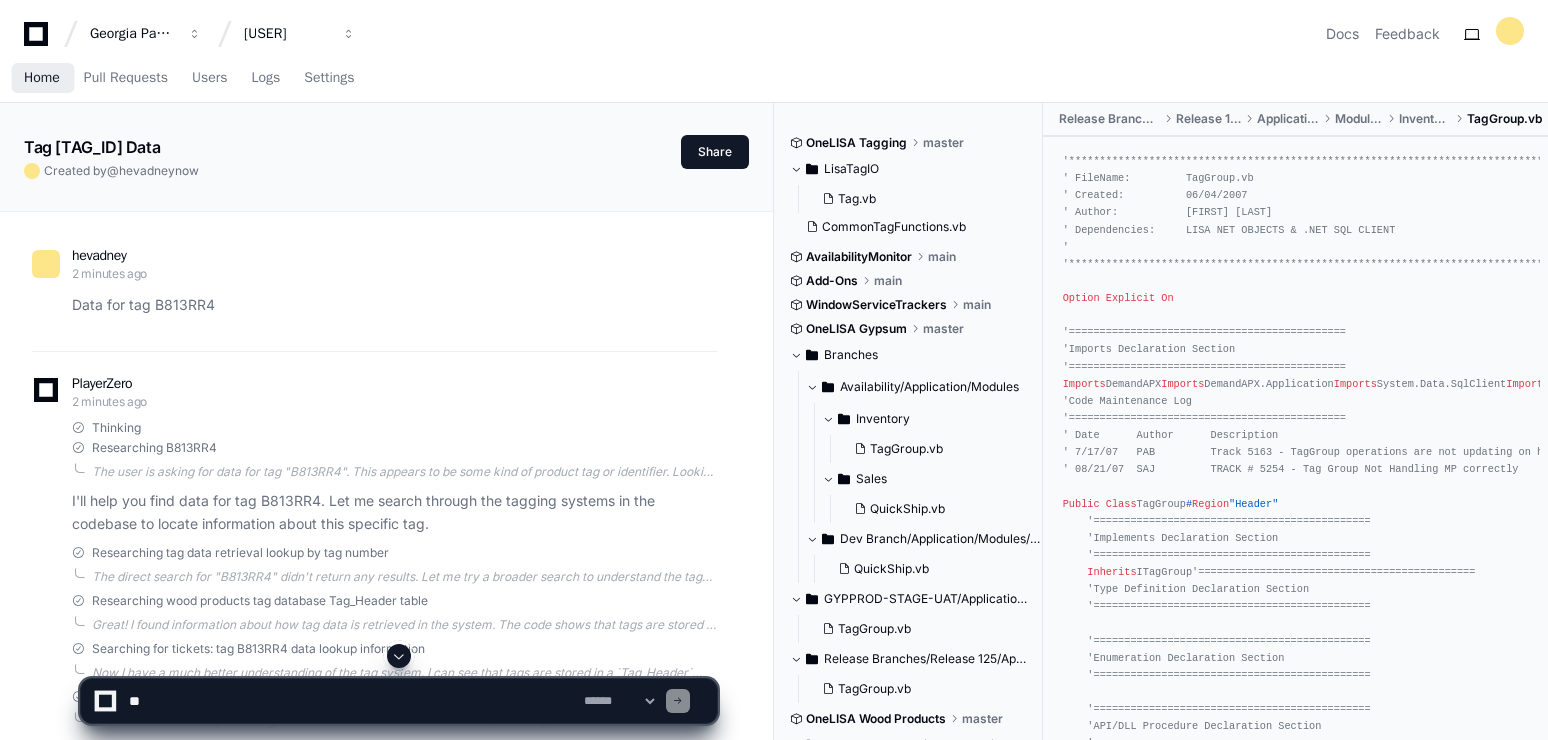 click on "Home" at bounding box center [42, 78] 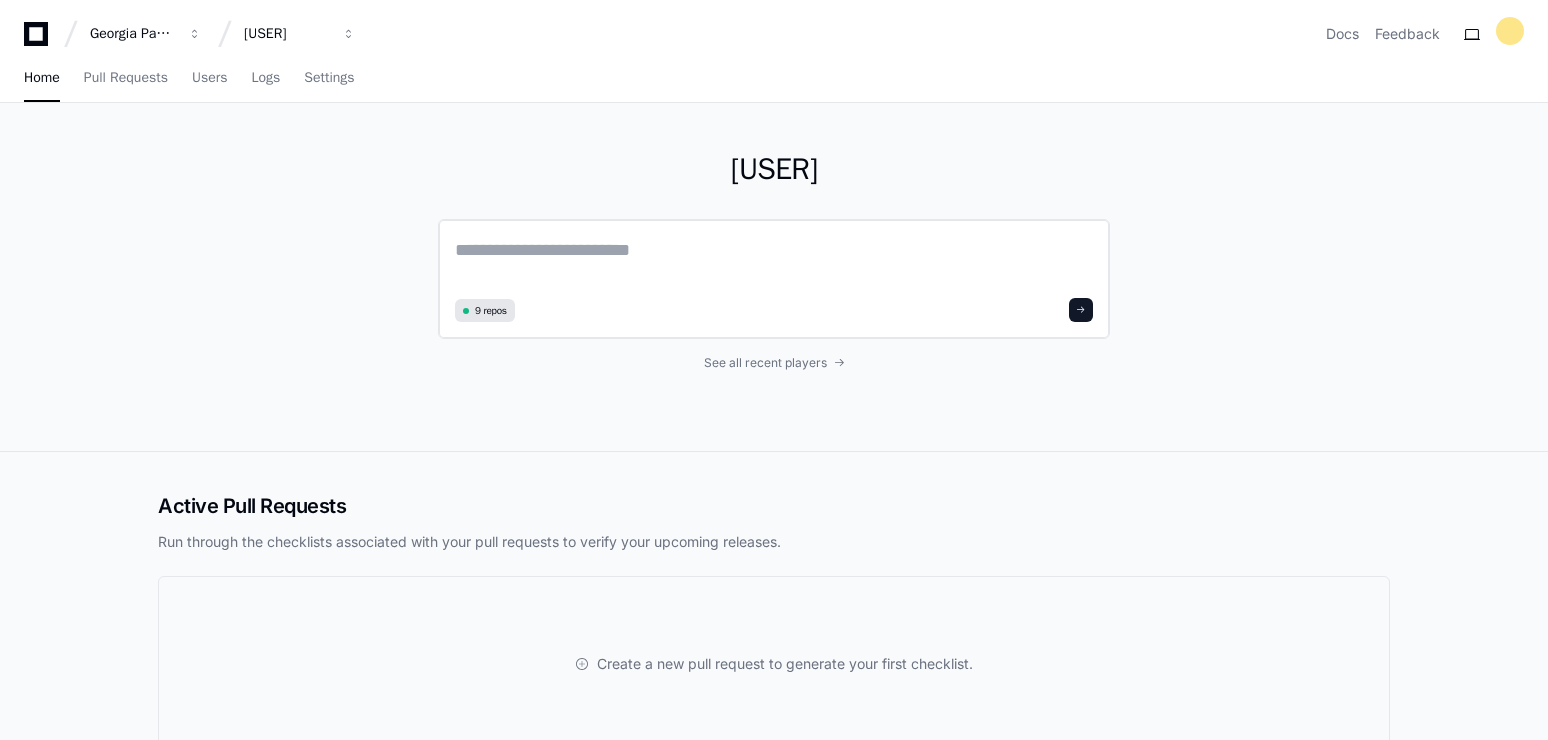 click 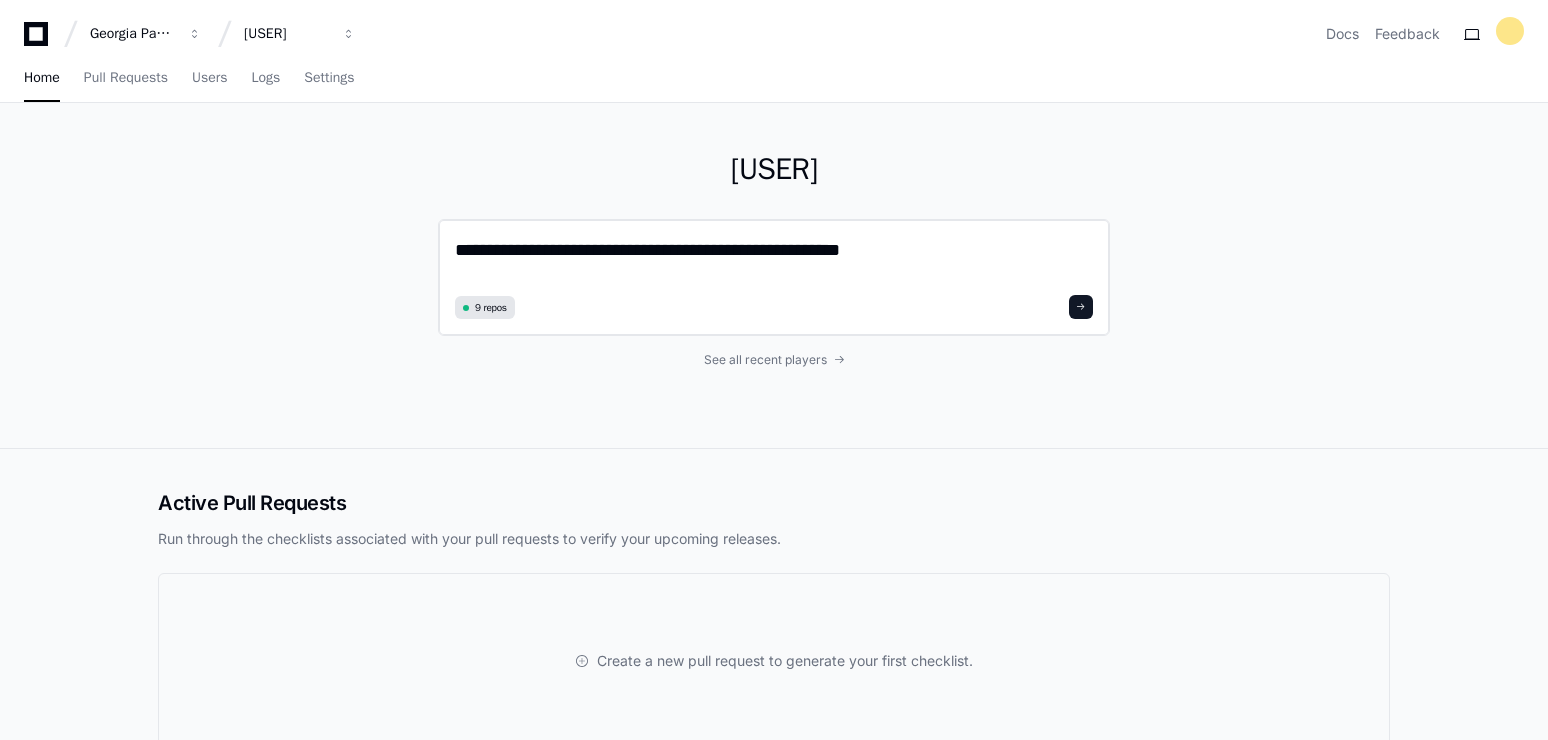 type on "**********" 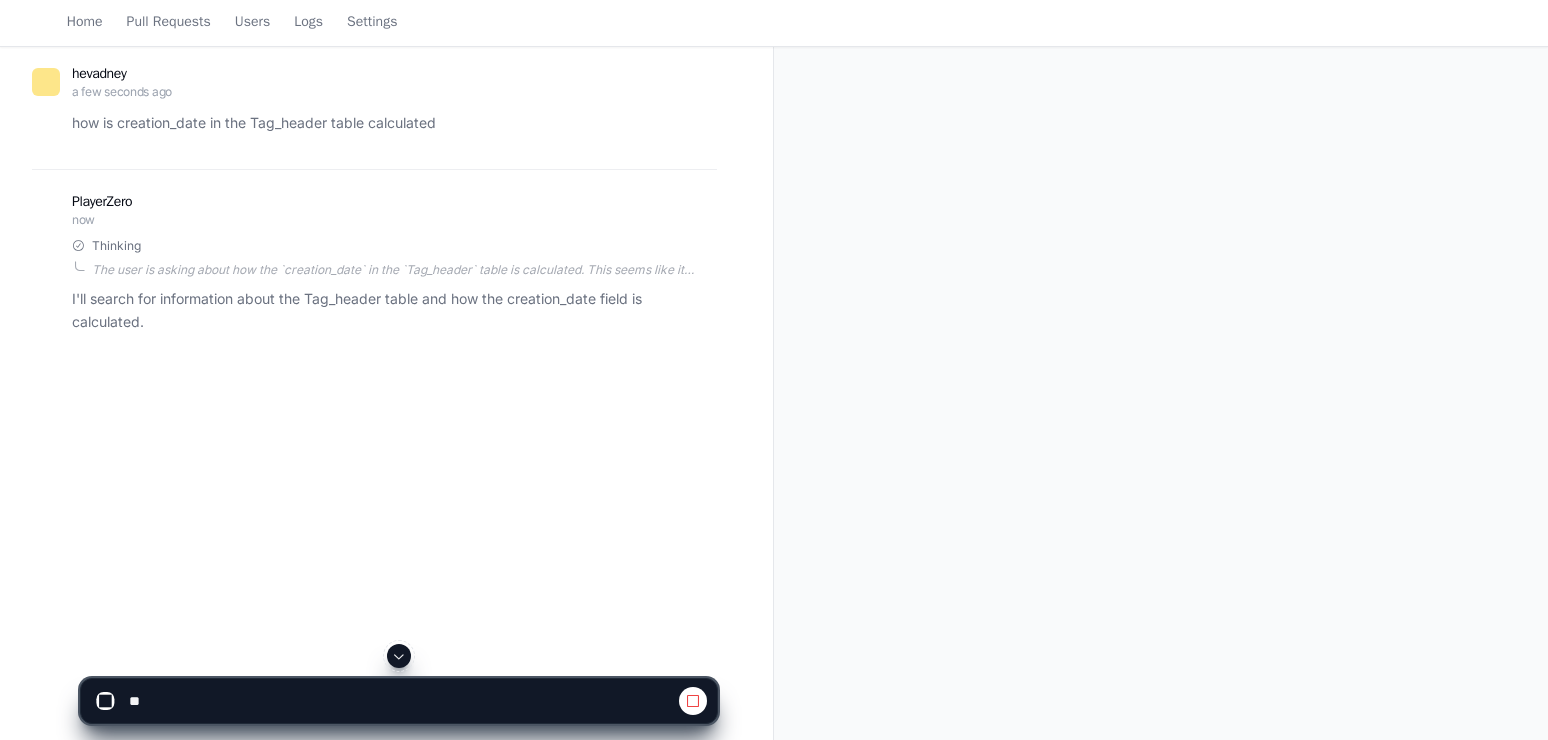 scroll, scrollTop: 200, scrollLeft: 0, axis: vertical 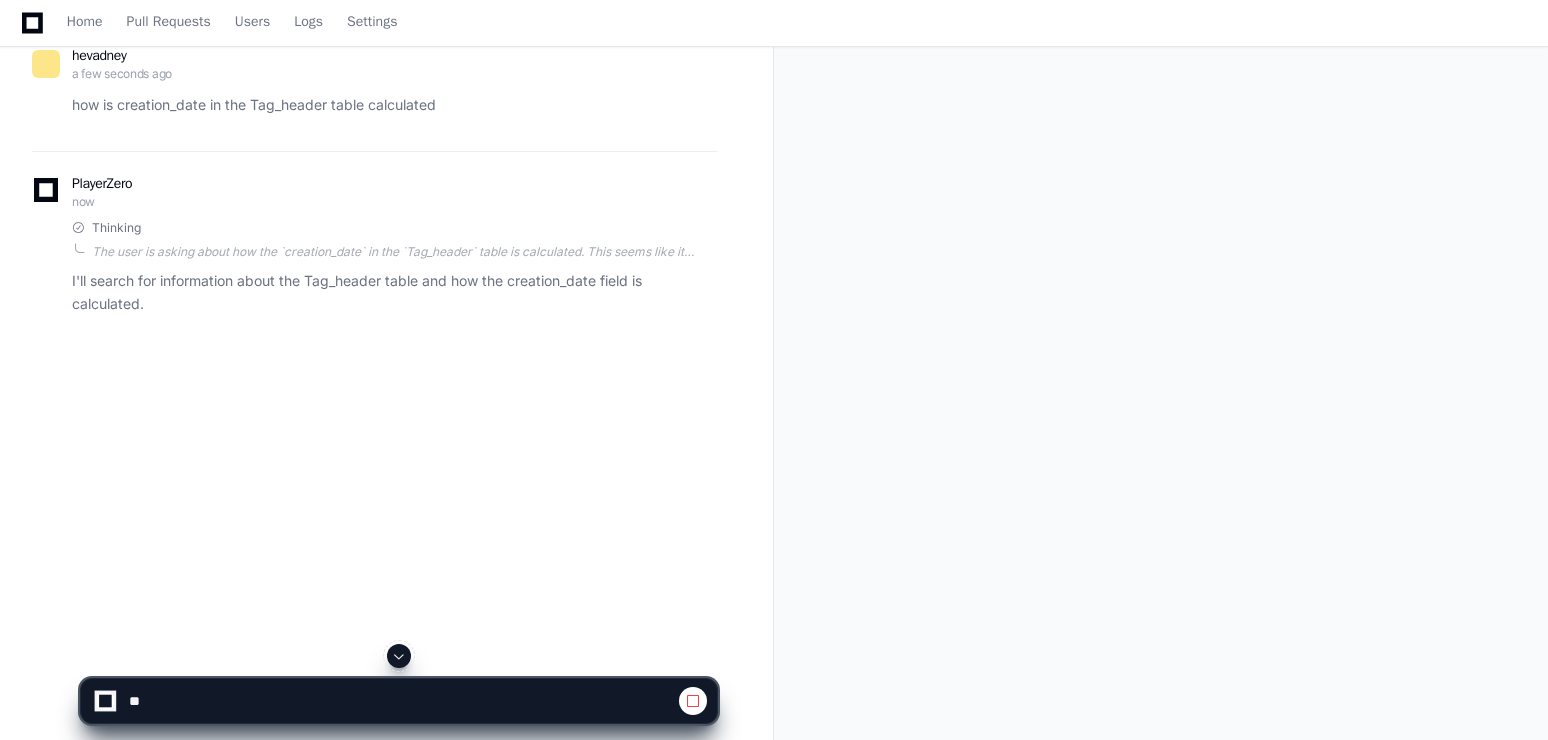 click on "[USER] now Thinking  The user is asking about how the creation_date in the Tag_header table is calculated. This seems like it would be related to database schema and code that handles tag creation. Given the repositories available, this is likely in one of the tagging-related repositories like "OneLISA Tagging" or "AWS.Tagging.Wood.Products".
Let me search for information about the Tag_header table and creation_date field.   I'll search for information about the Tag_header table and how the creation_date field is calculated." 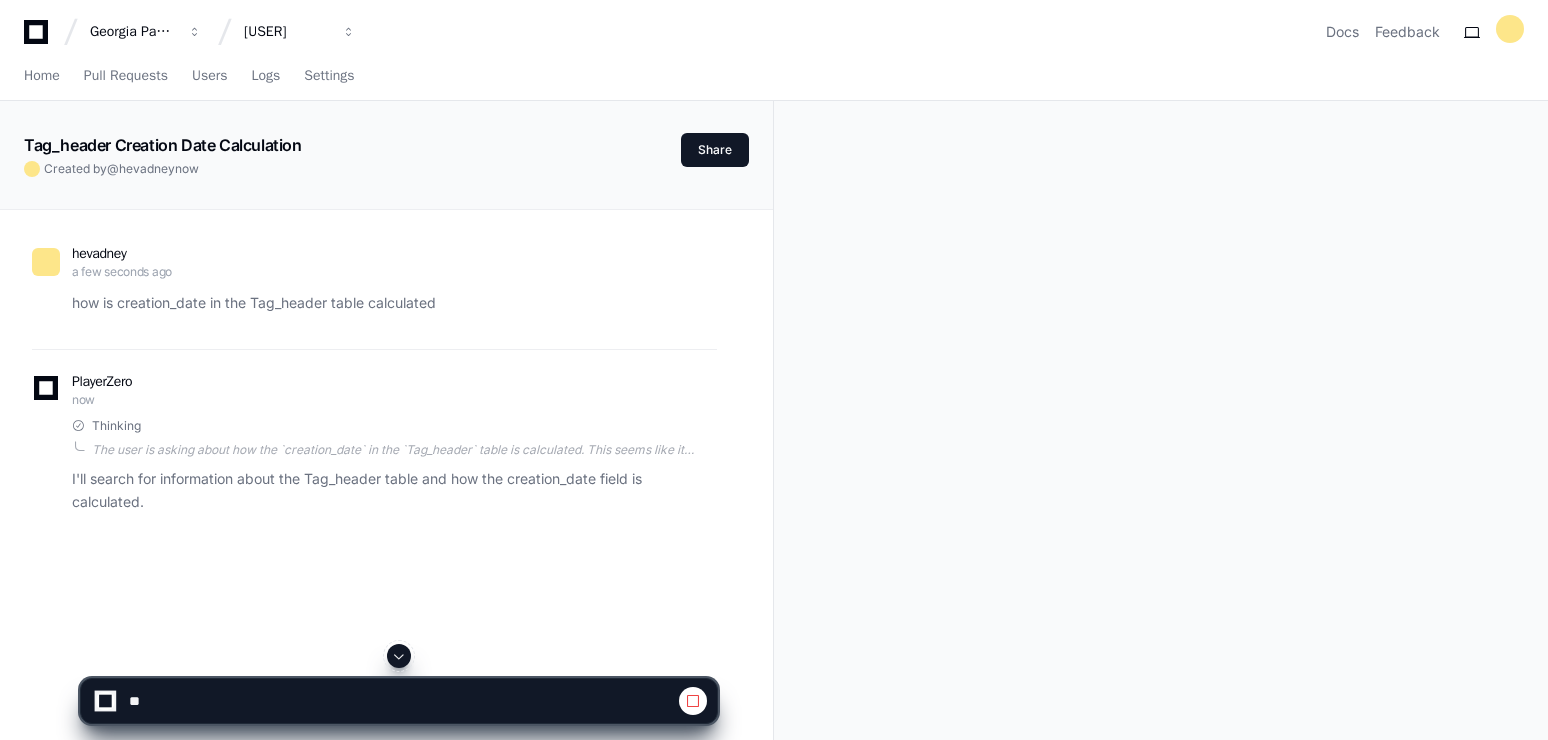scroll, scrollTop: 0, scrollLeft: 0, axis: both 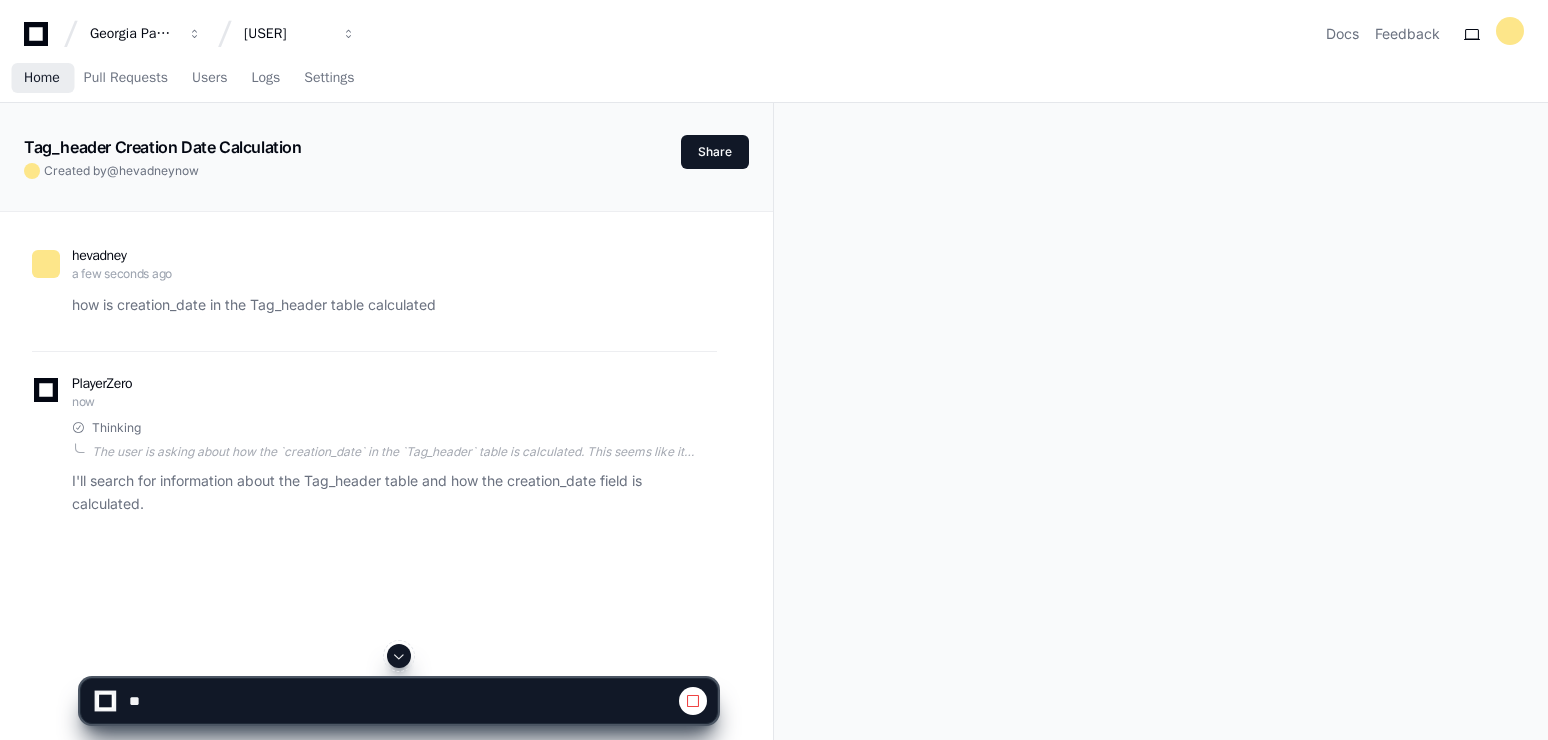 click on "Home" at bounding box center (42, 78) 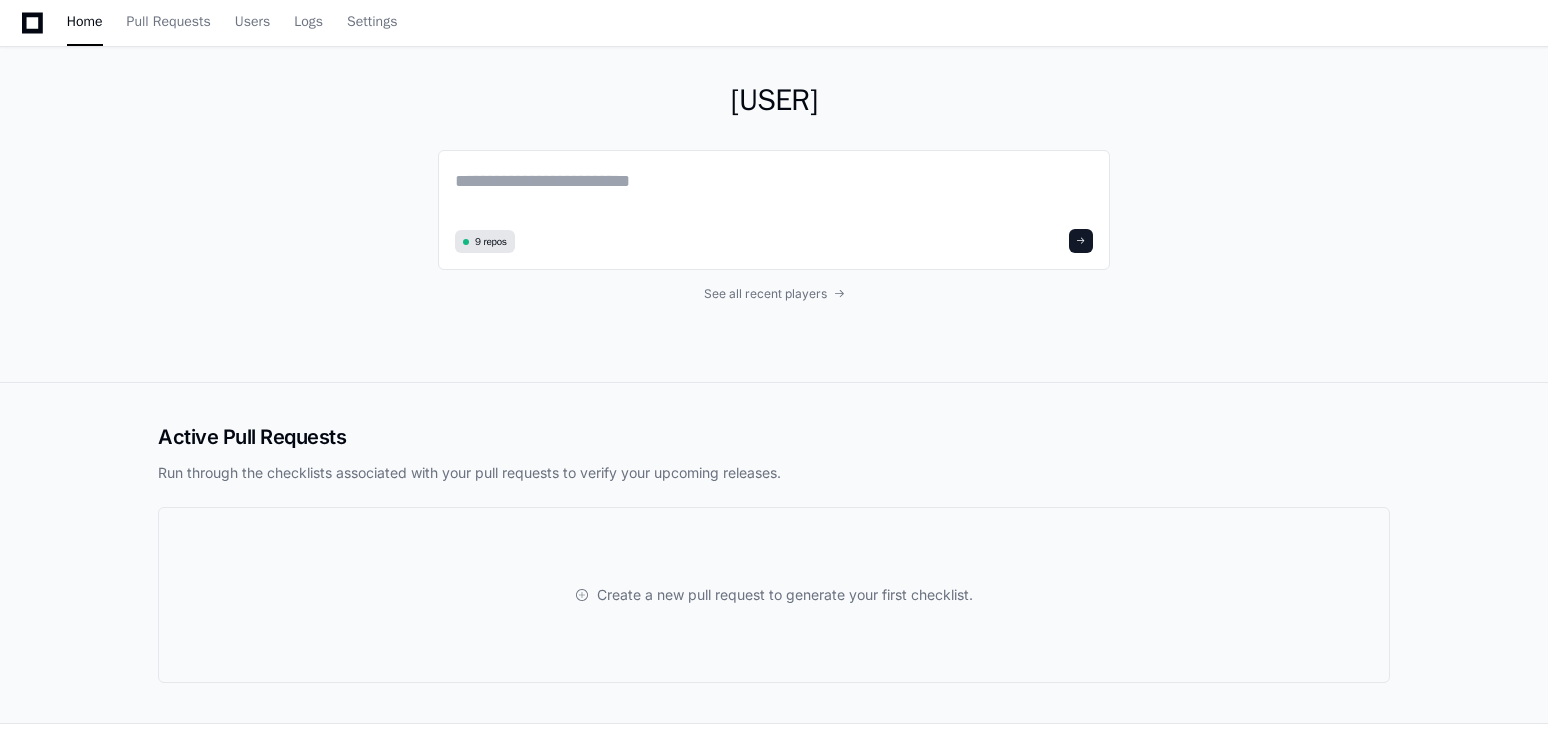 scroll, scrollTop: 0, scrollLeft: 0, axis: both 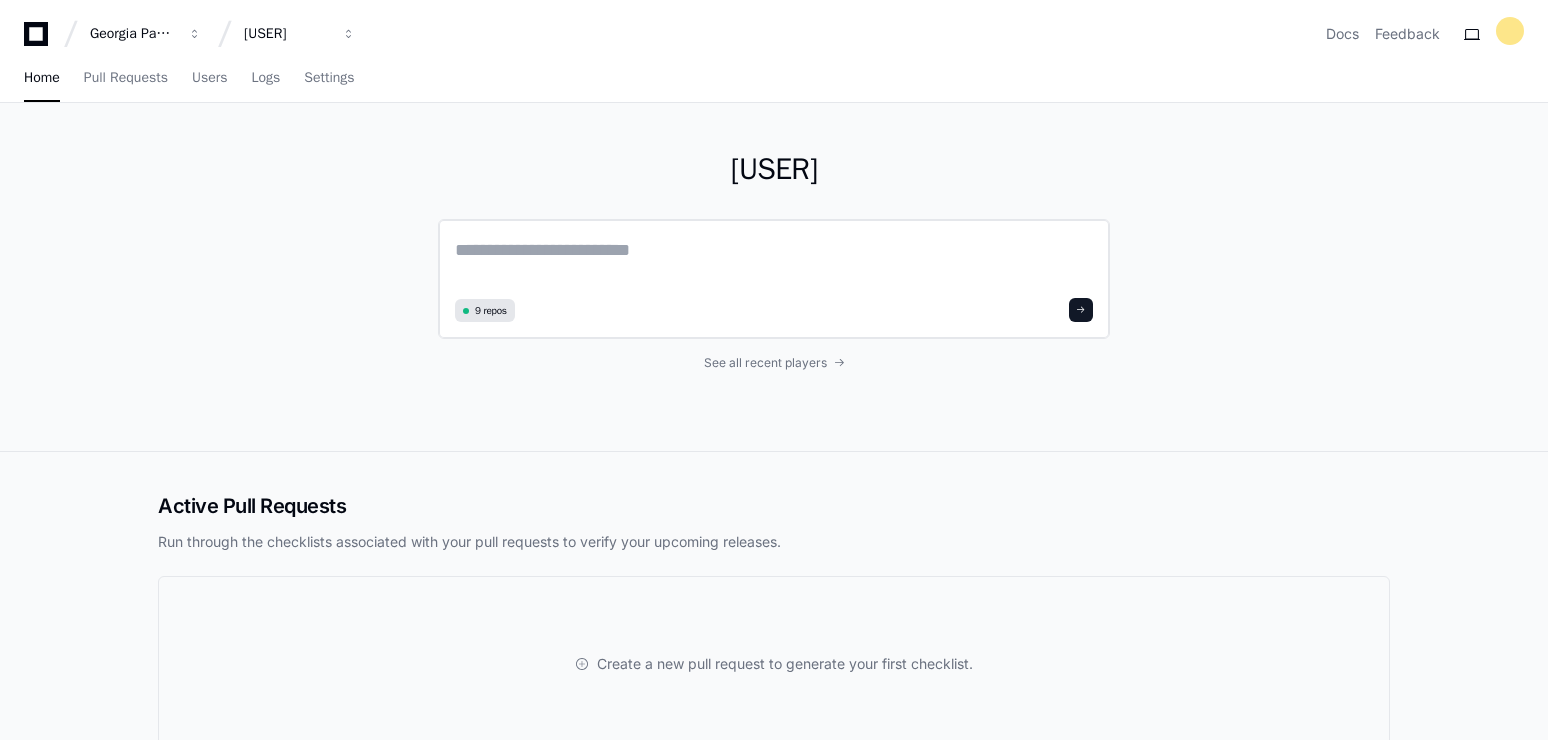 click 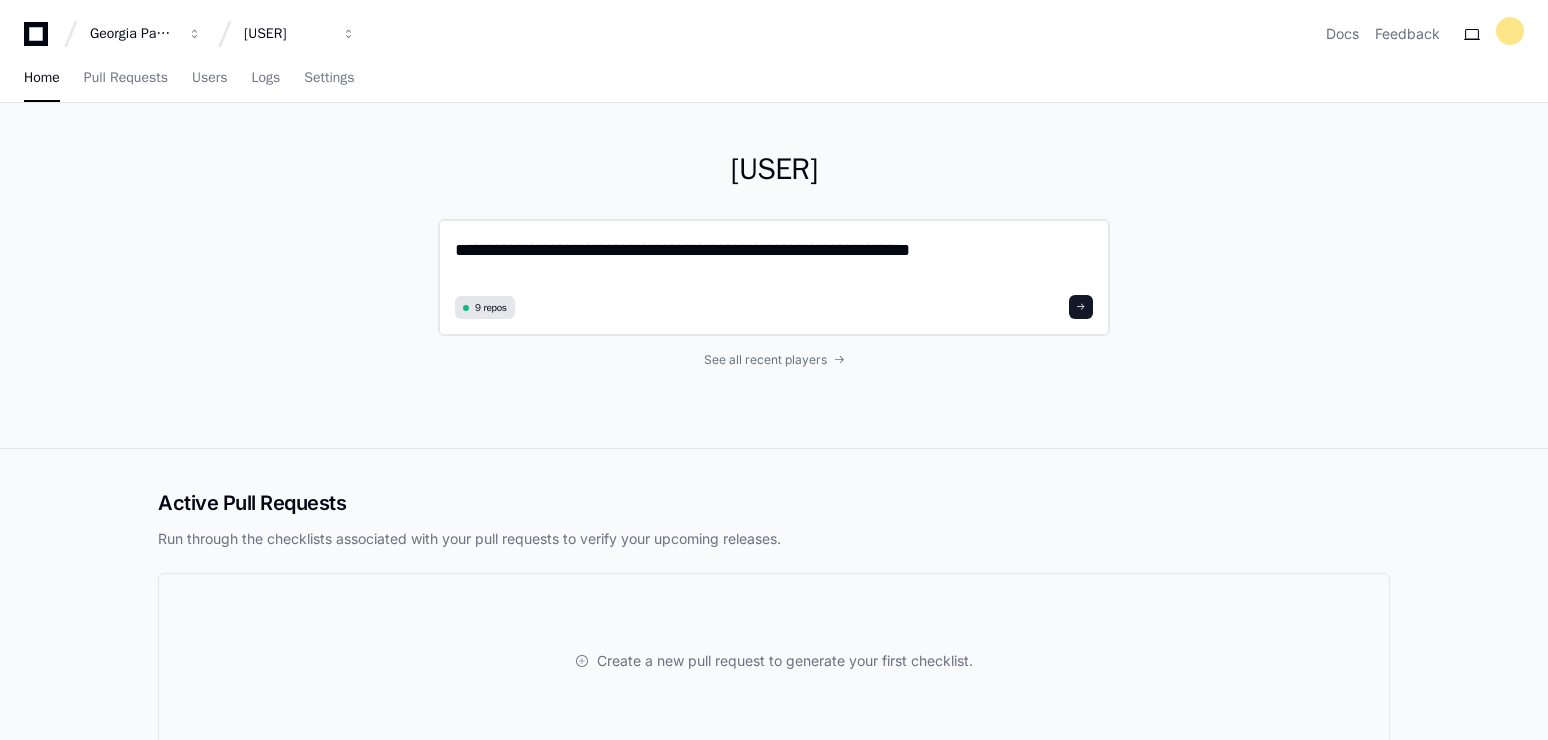 type on "**********" 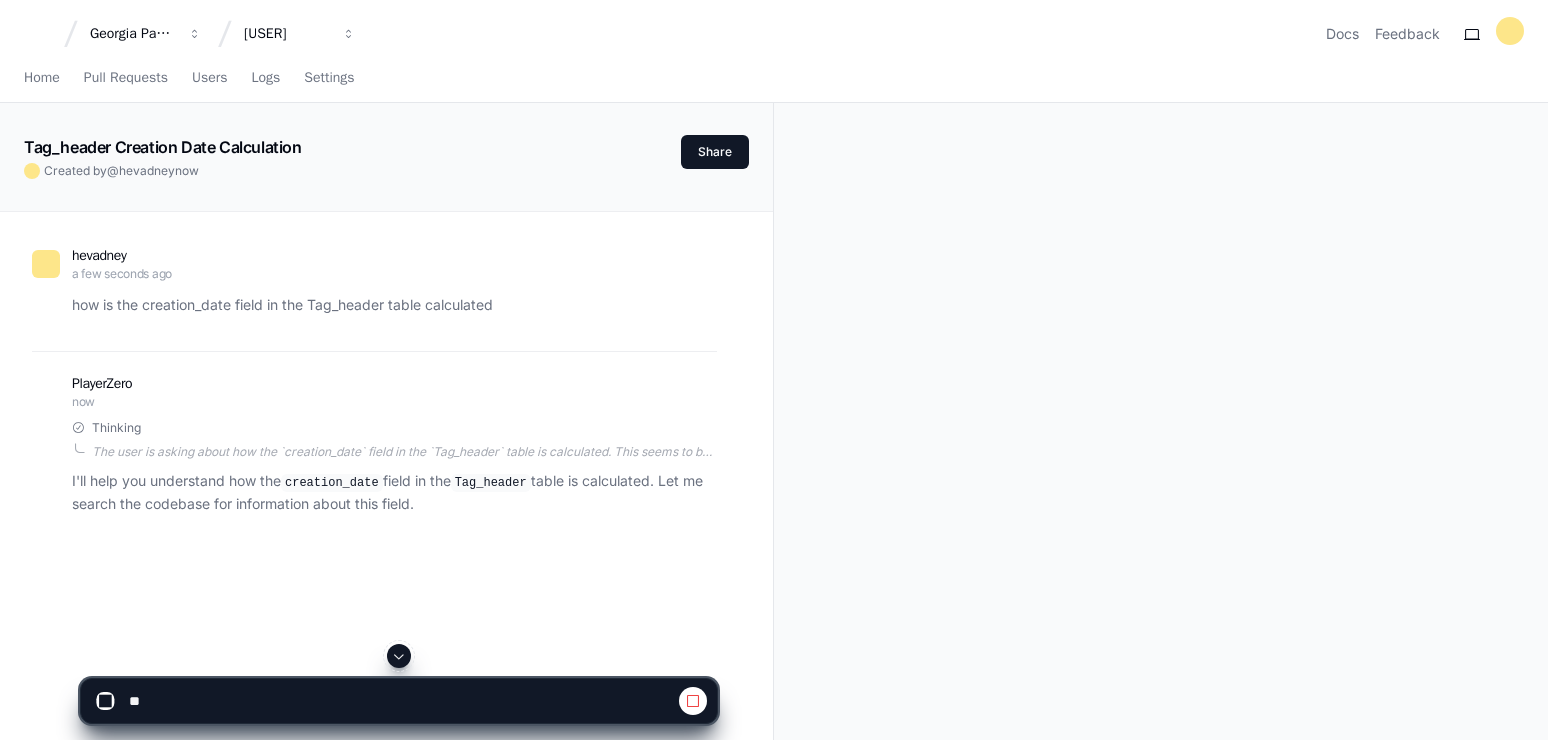 scroll, scrollTop: 100, scrollLeft: 0, axis: vertical 